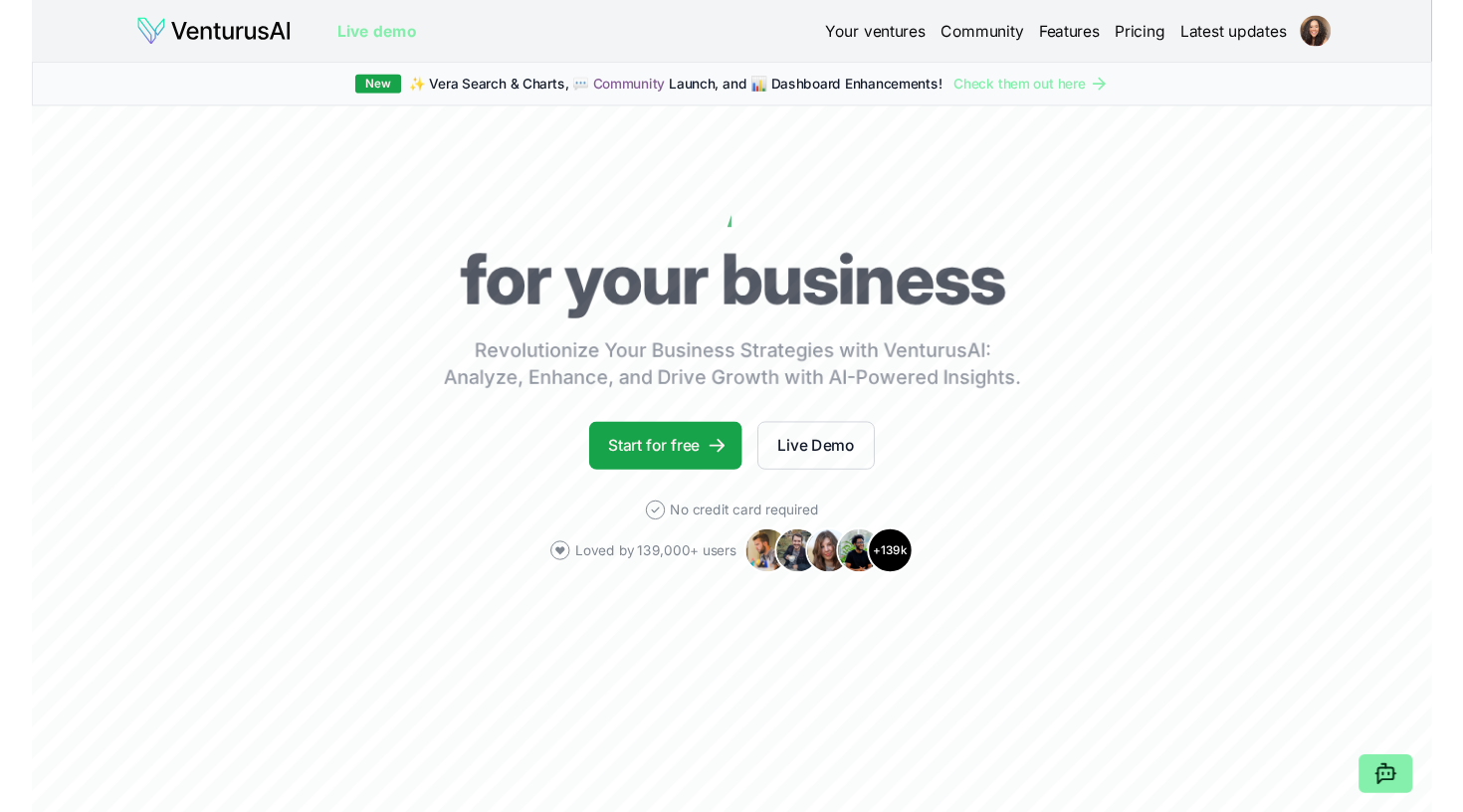 scroll, scrollTop: 0, scrollLeft: 0, axis: both 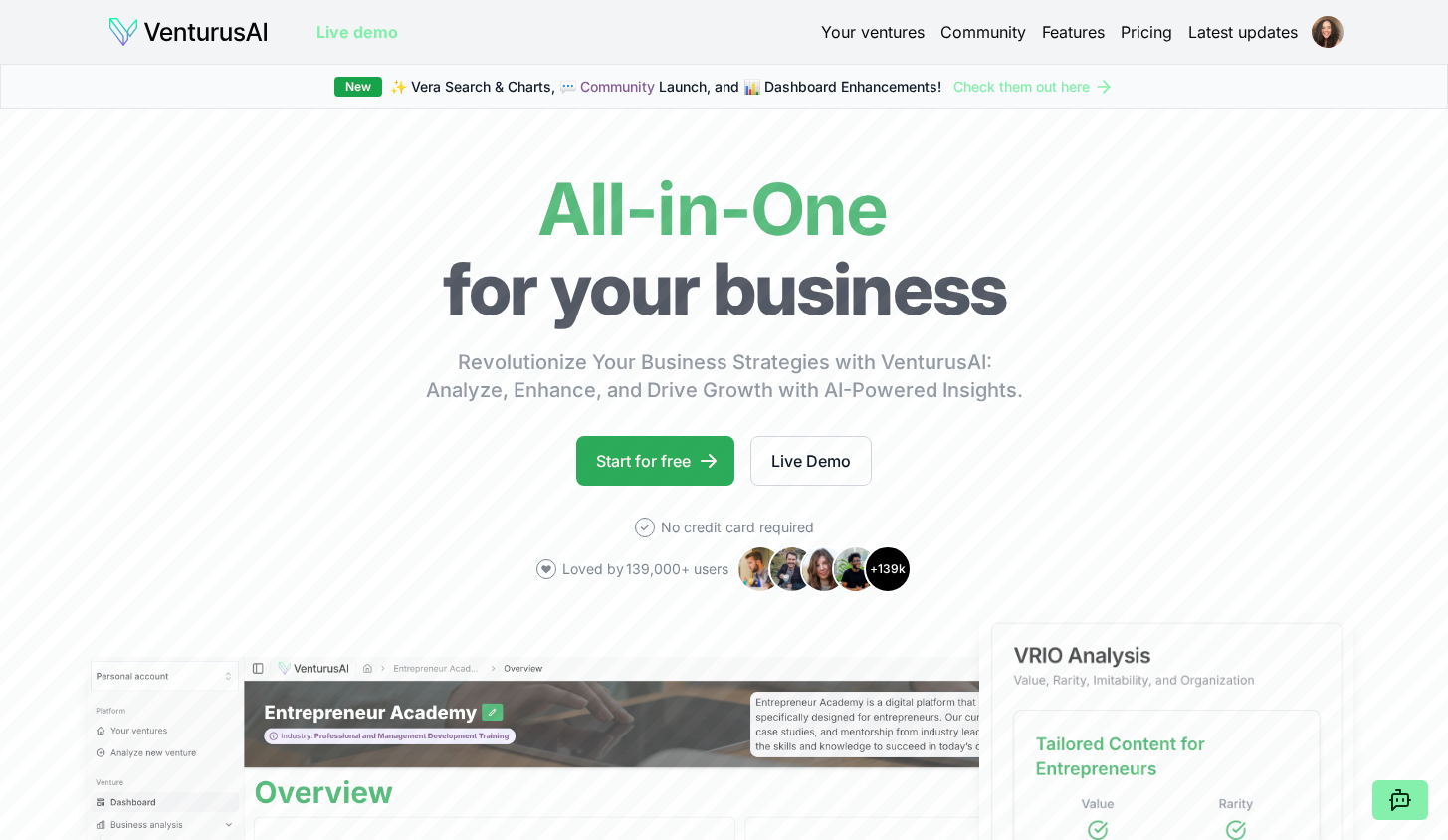 click on "Start for free" at bounding box center (655, 461) 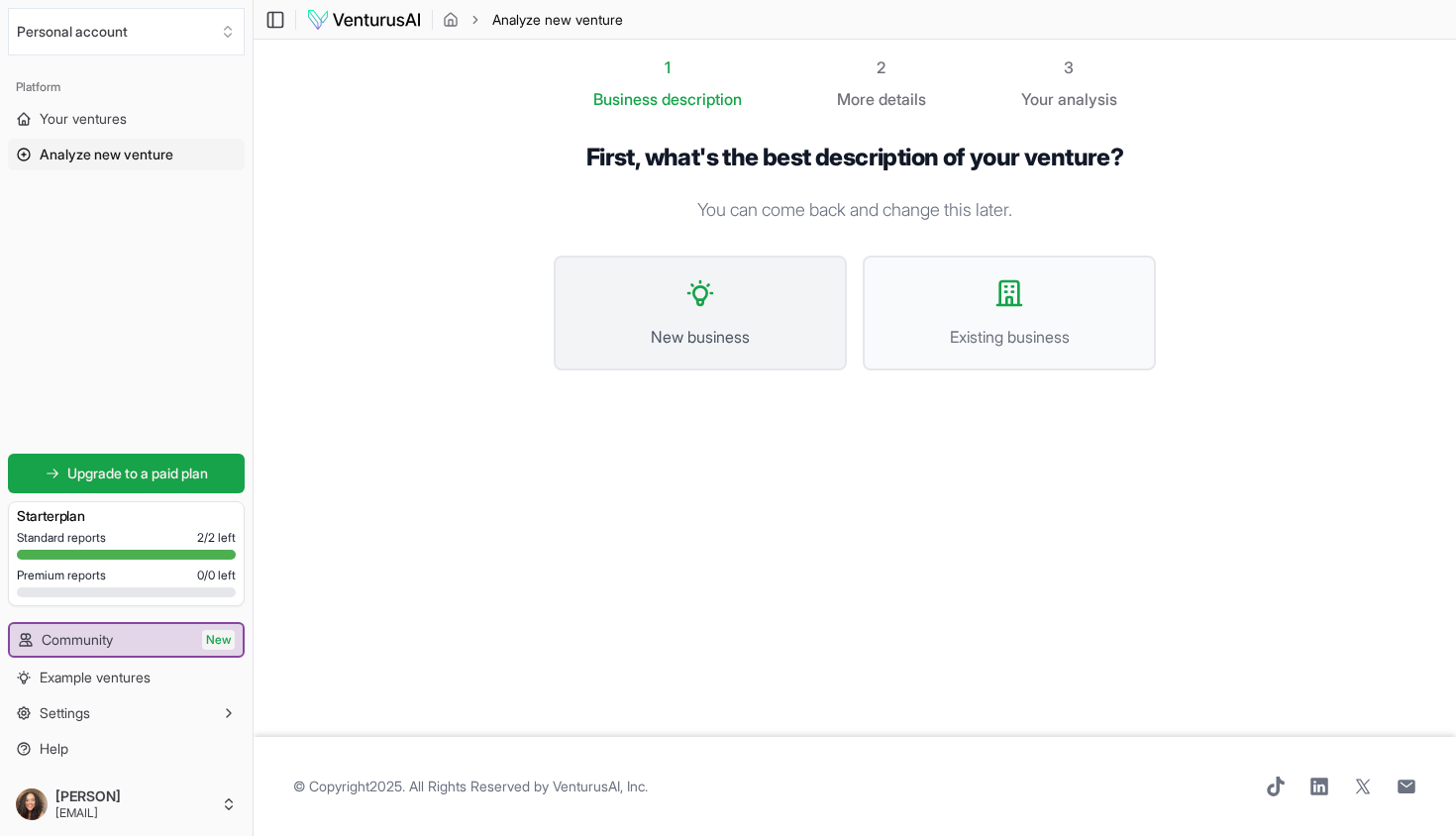 click on "New business" at bounding box center (700, 313) 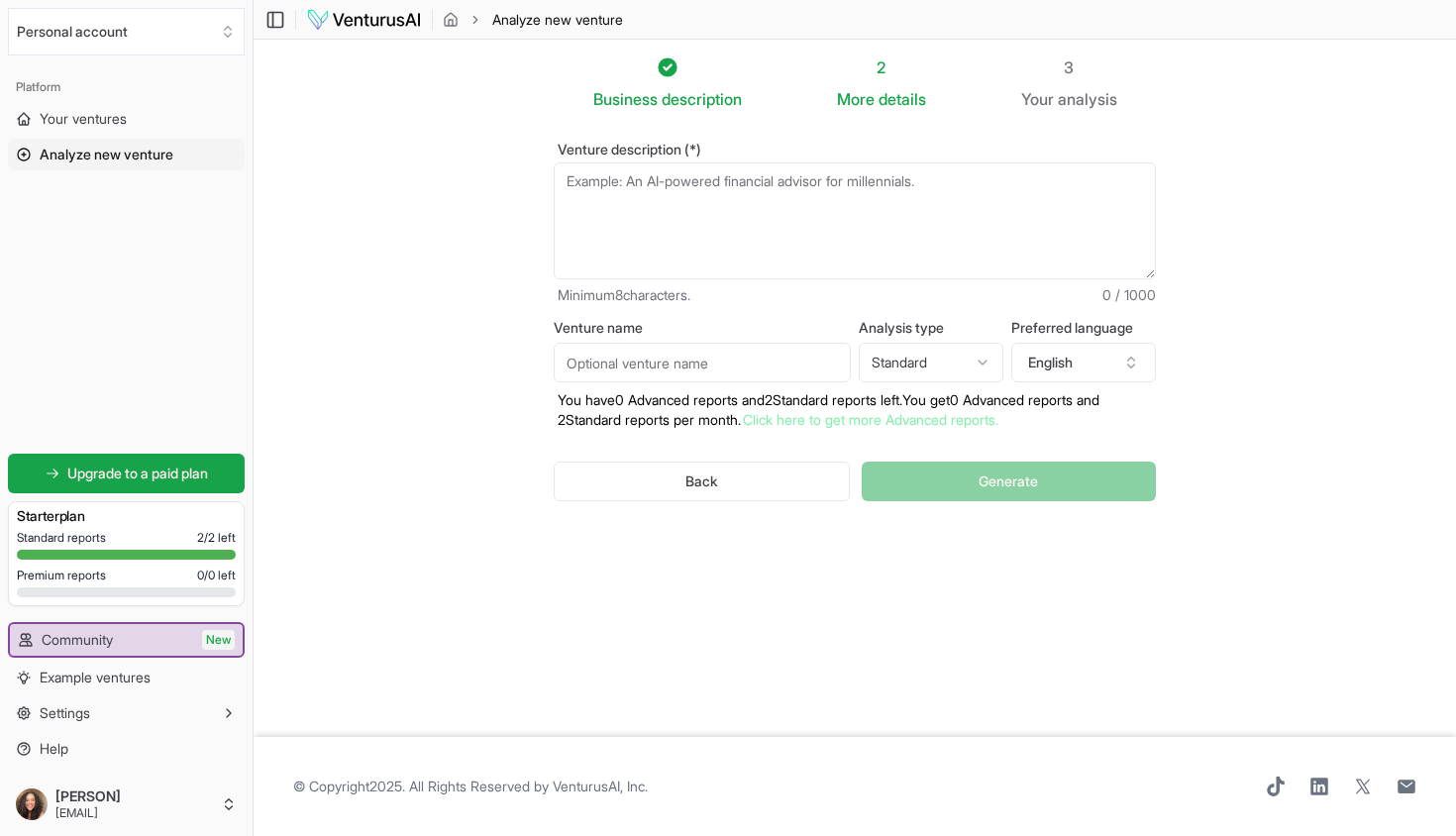 click on "Venture description (*)" at bounding box center (855, 221) 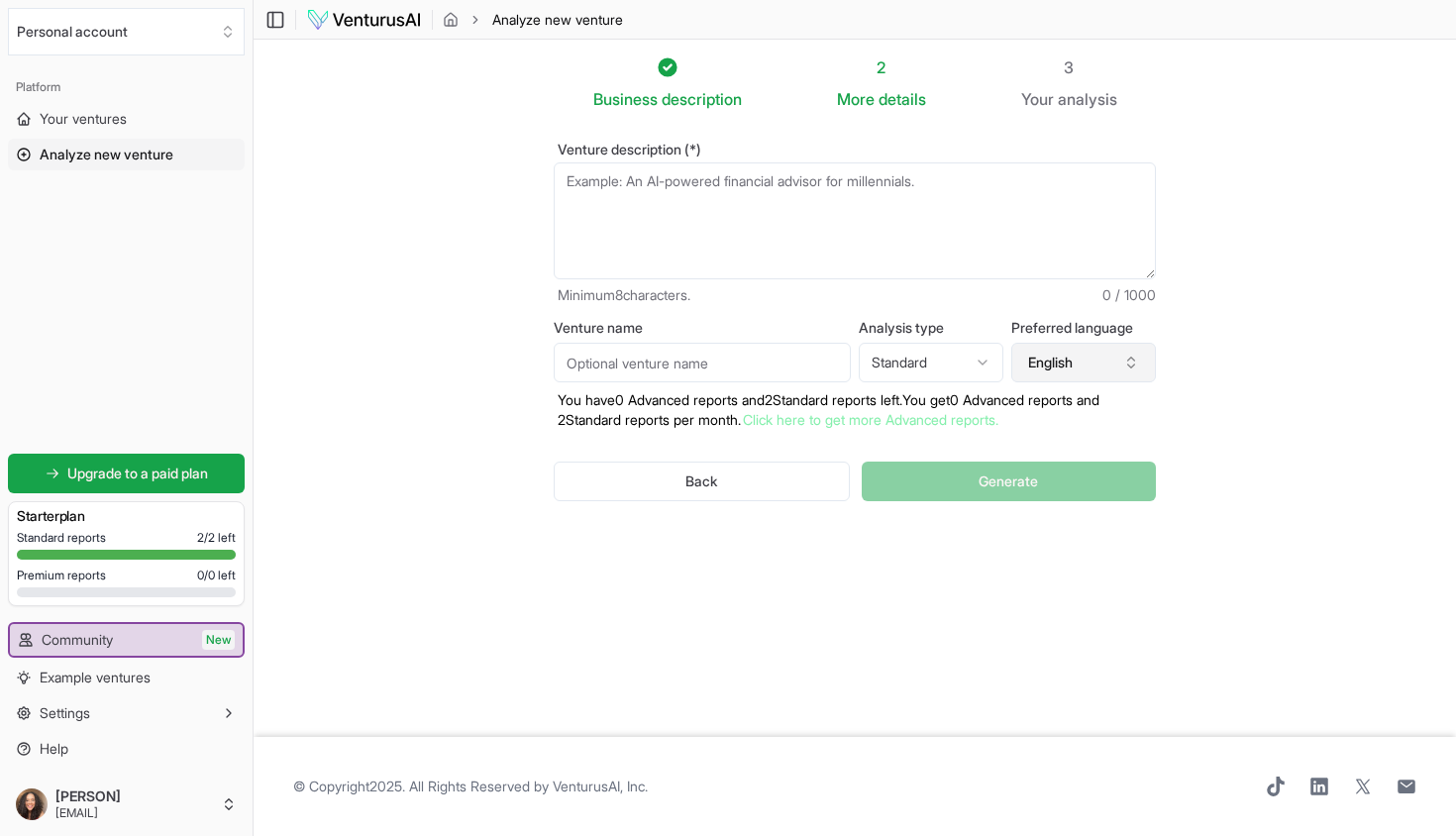 click on "English" at bounding box center (1084, 363) 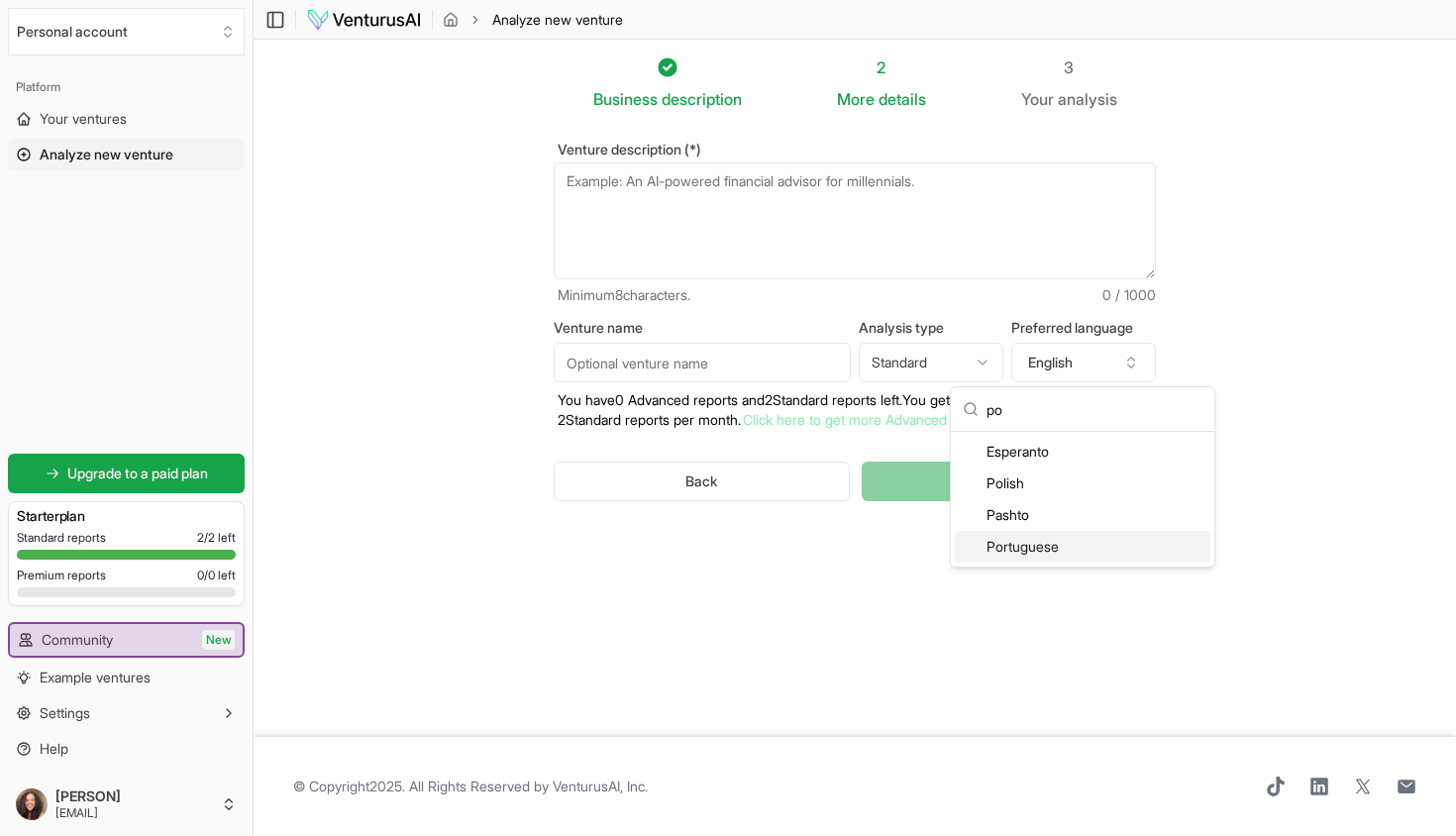 type on "po" 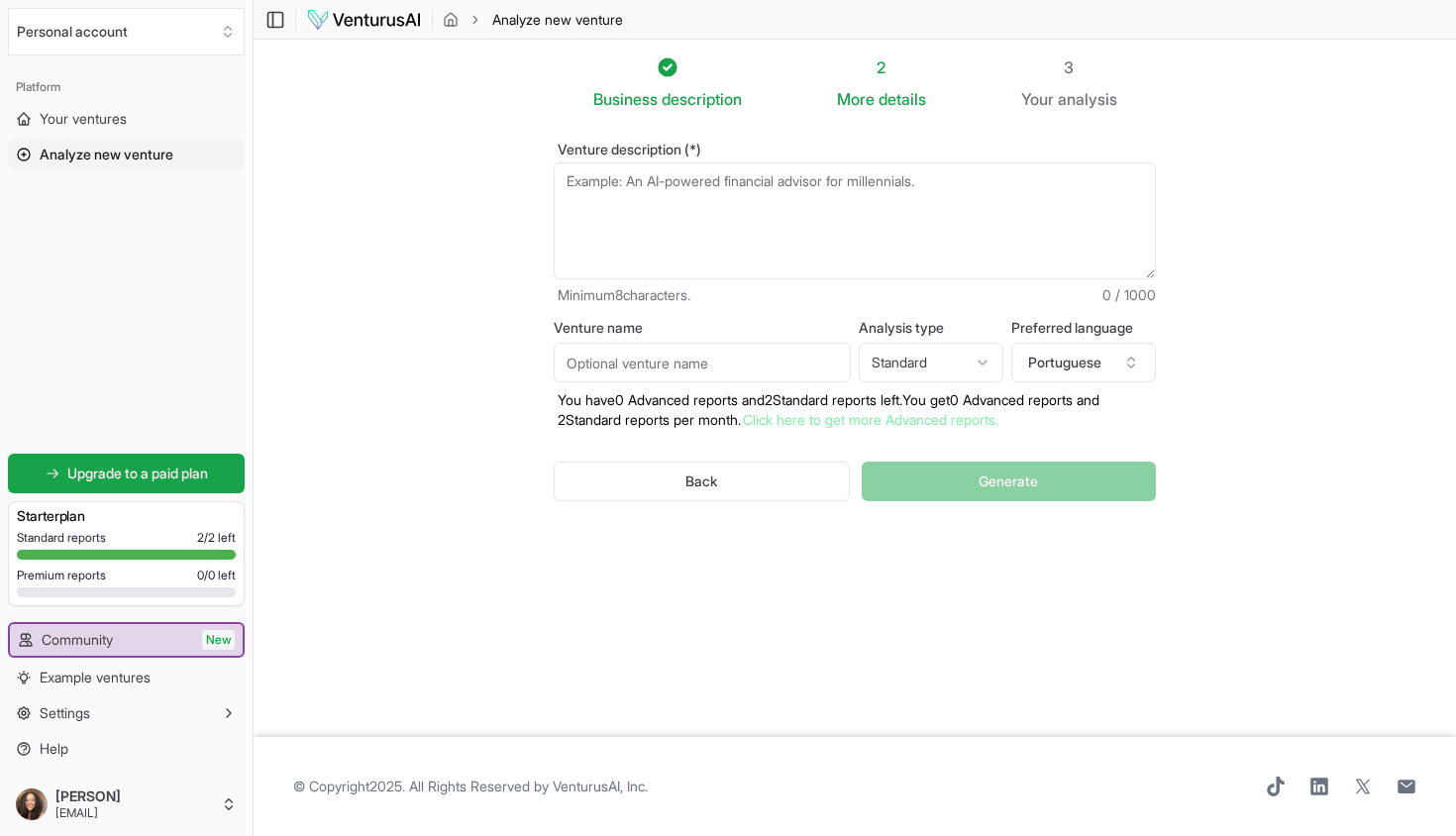 click on "Venture description (*)" at bounding box center [855, 221] 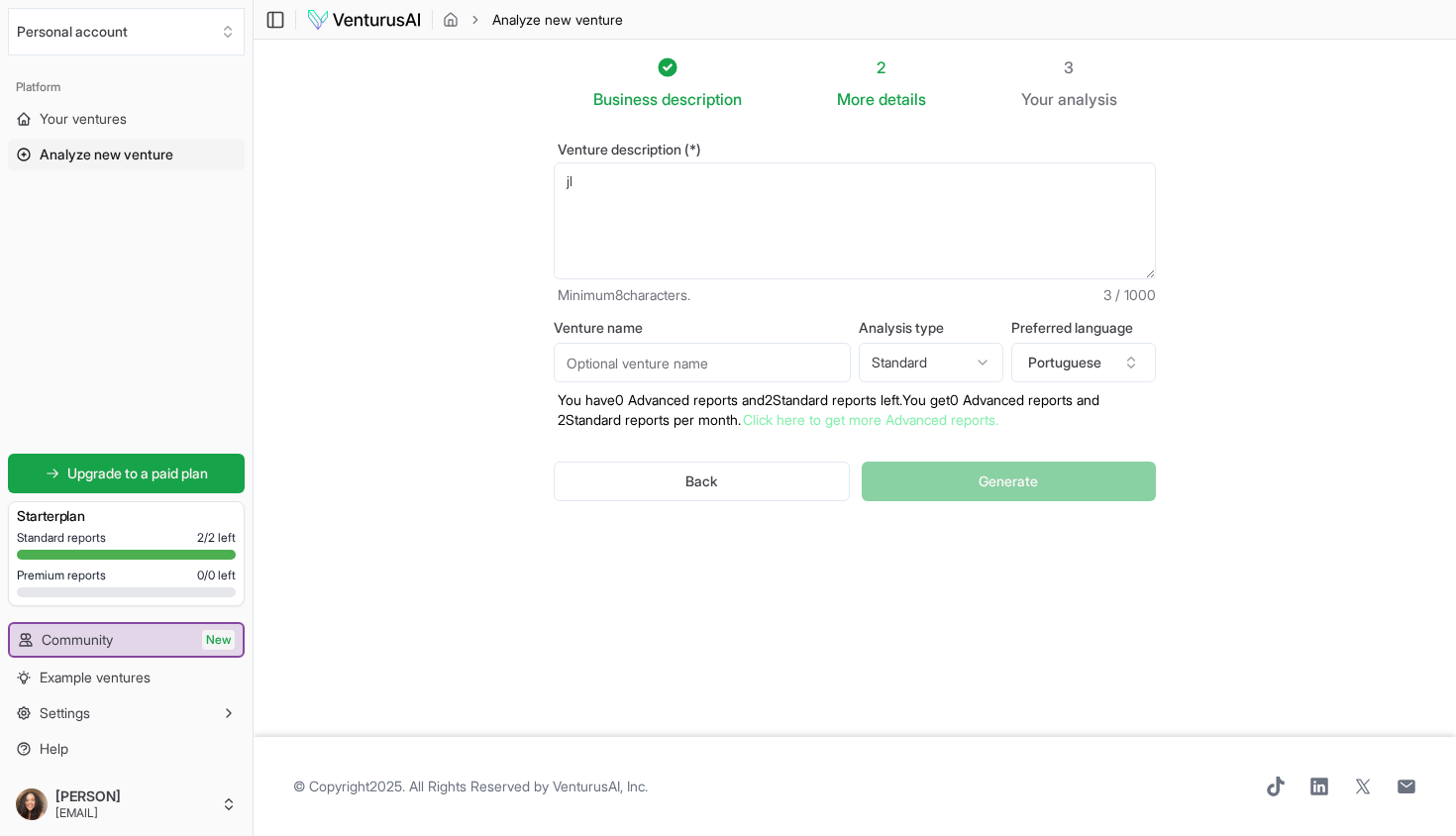 type on "j" 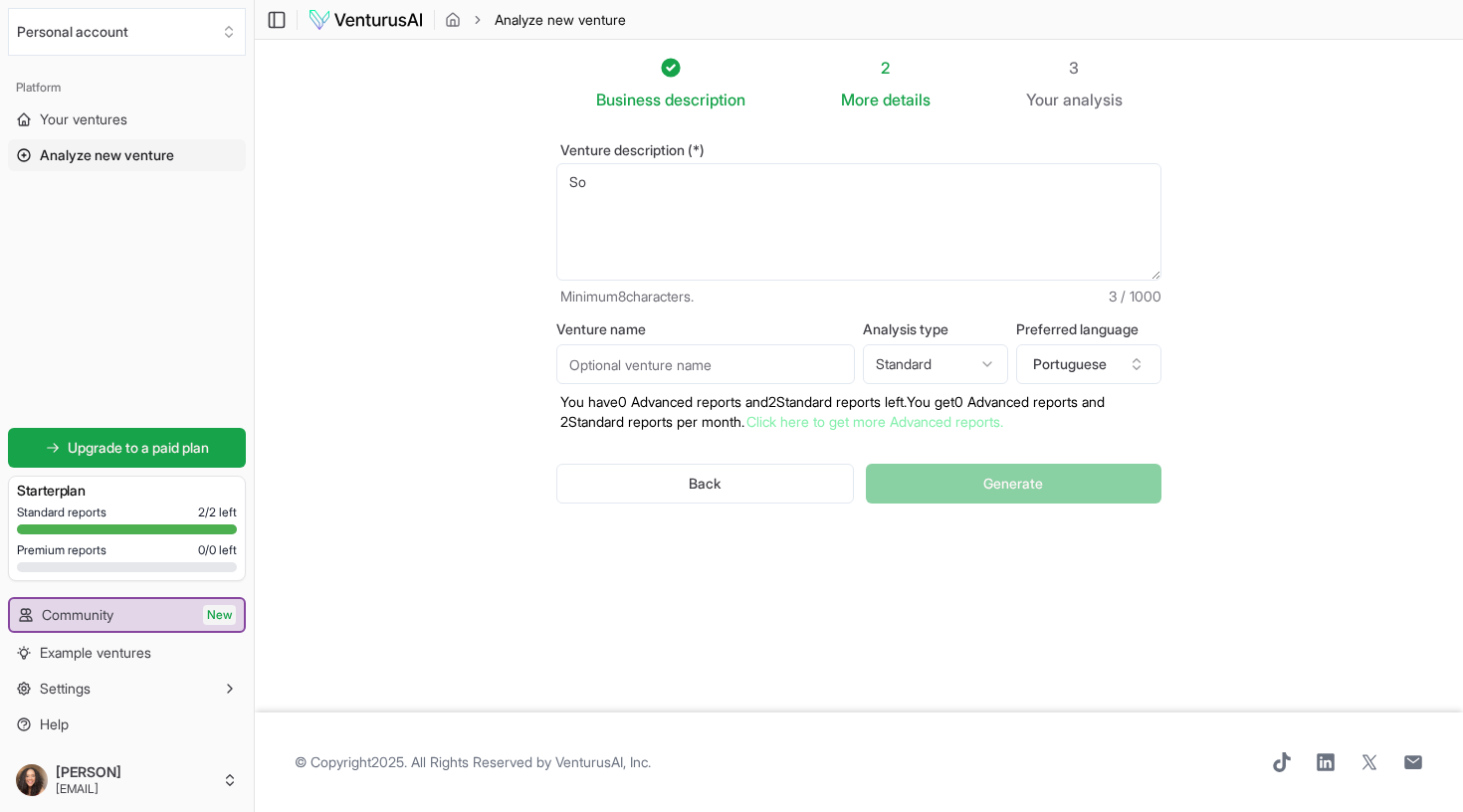 type on "S" 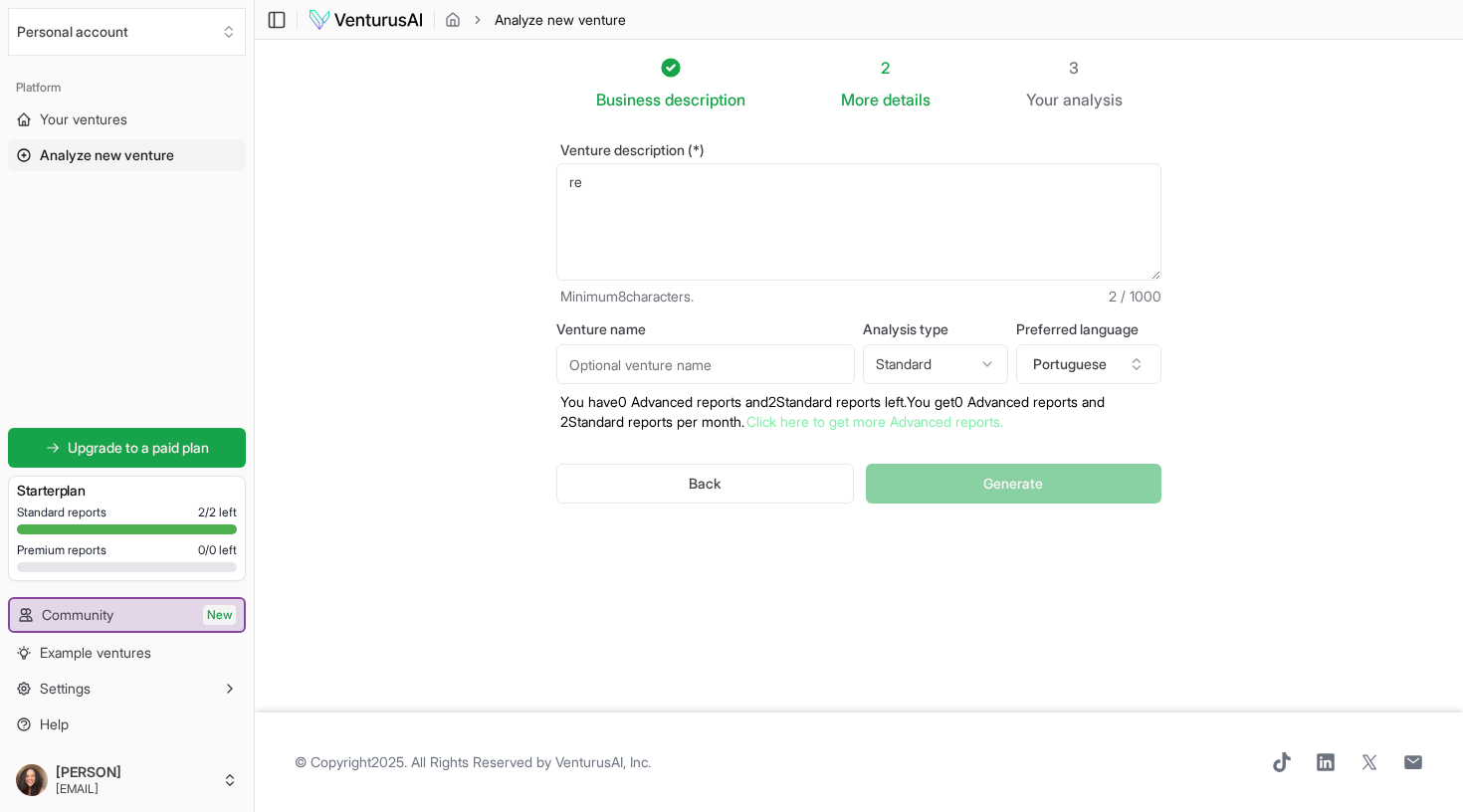 type on "r" 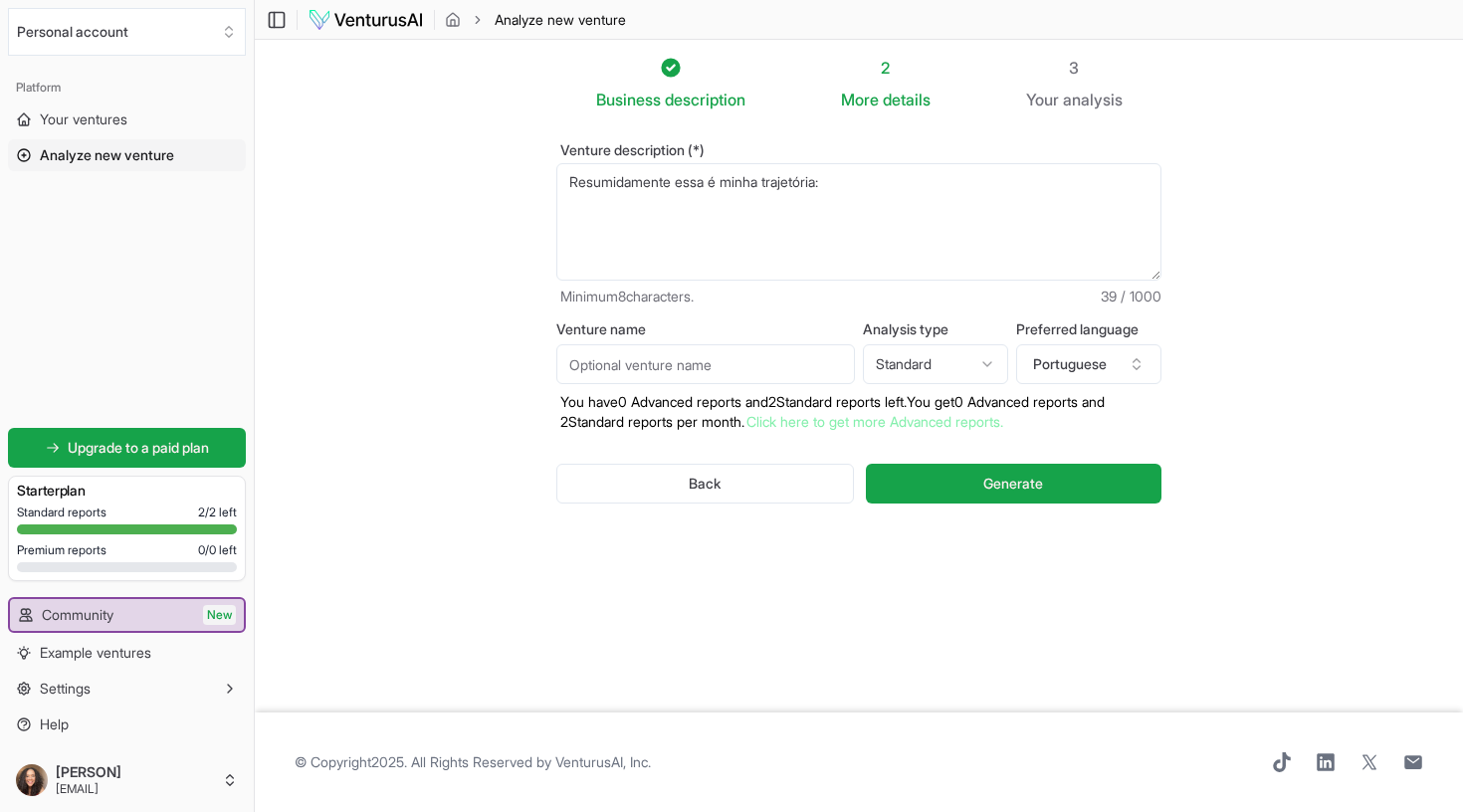 paste on ""Moro em [COUNTRY] faz quase [AGE] anos, vim para cá pois tive a oportunidade de fazer o mestrado aqui. Terminei os estudos e decidi ficar, sou da baixada fluminense e conhecer a Europa com menos de [AGE] anos parecia um sonho. Da realidade que vim, ir embora daqui não era uma opção, por tudo que vi, pela qualidade de vida e liberdade. Também conheci meu marido, que tem um história de vida um pouco similar a minha.
Comecei a trabalhar na minha área de formação e foi só ladeira a baixo. passei por [NUMBER] empresas e quase adoeci nas [NUMBER]. A primeira foi a mais traumatizante, eu tinha [AGE] anos e meu chefe foi o pior do mundo. Ele gritava comigo, sofri muito assédio moral, ele chegava bêbado na fábrica algumas vezes, assediava as meninas.
essa experiência criou uma ferida que hoje está cicatrizada no meu coração, mas os outros [NUMBER] lugares que trabalhei não me senti realizada,"" 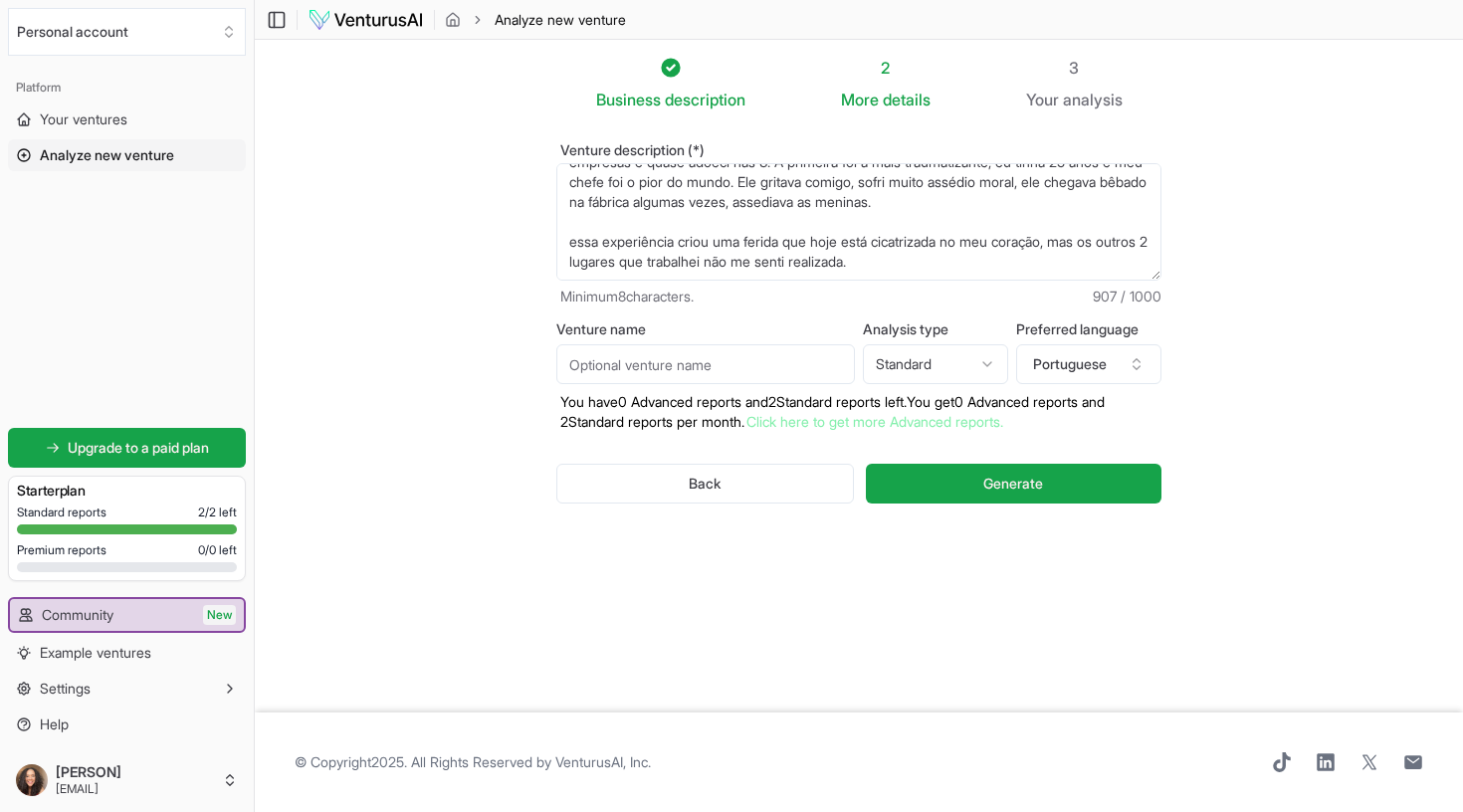 scroll, scrollTop: 189, scrollLeft: 0, axis: vertical 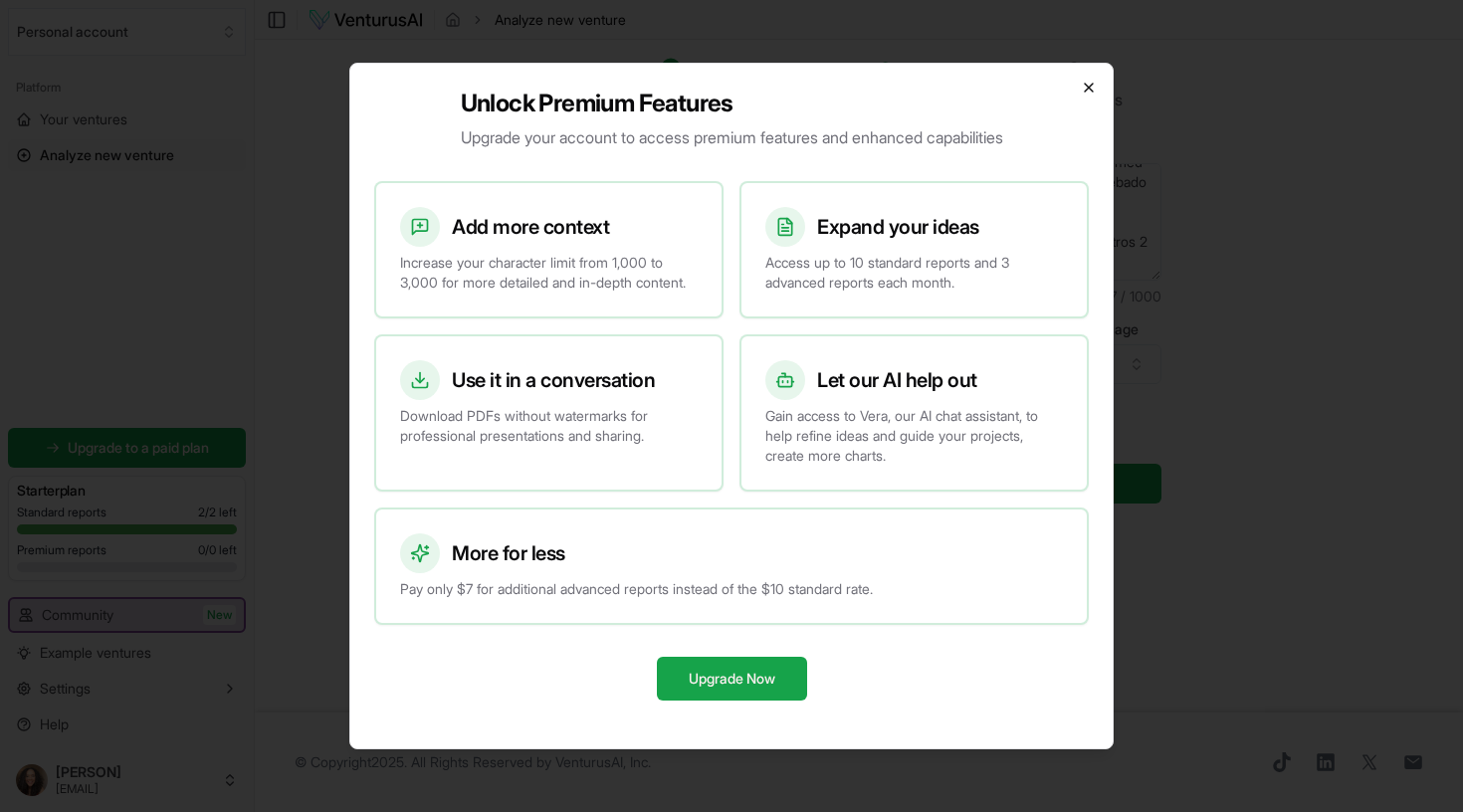 click 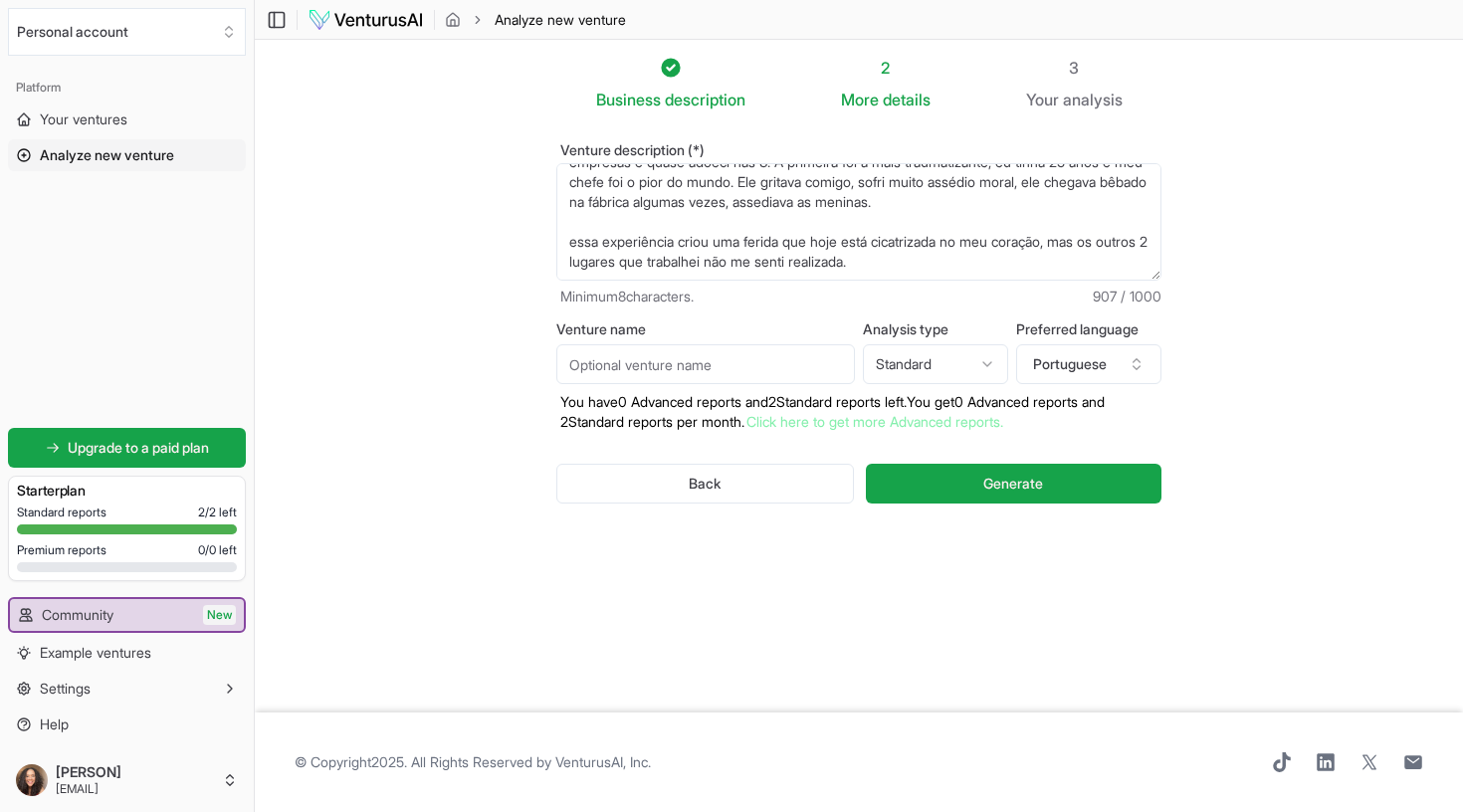 scroll, scrollTop: 199, scrollLeft: 0, axis: vertical 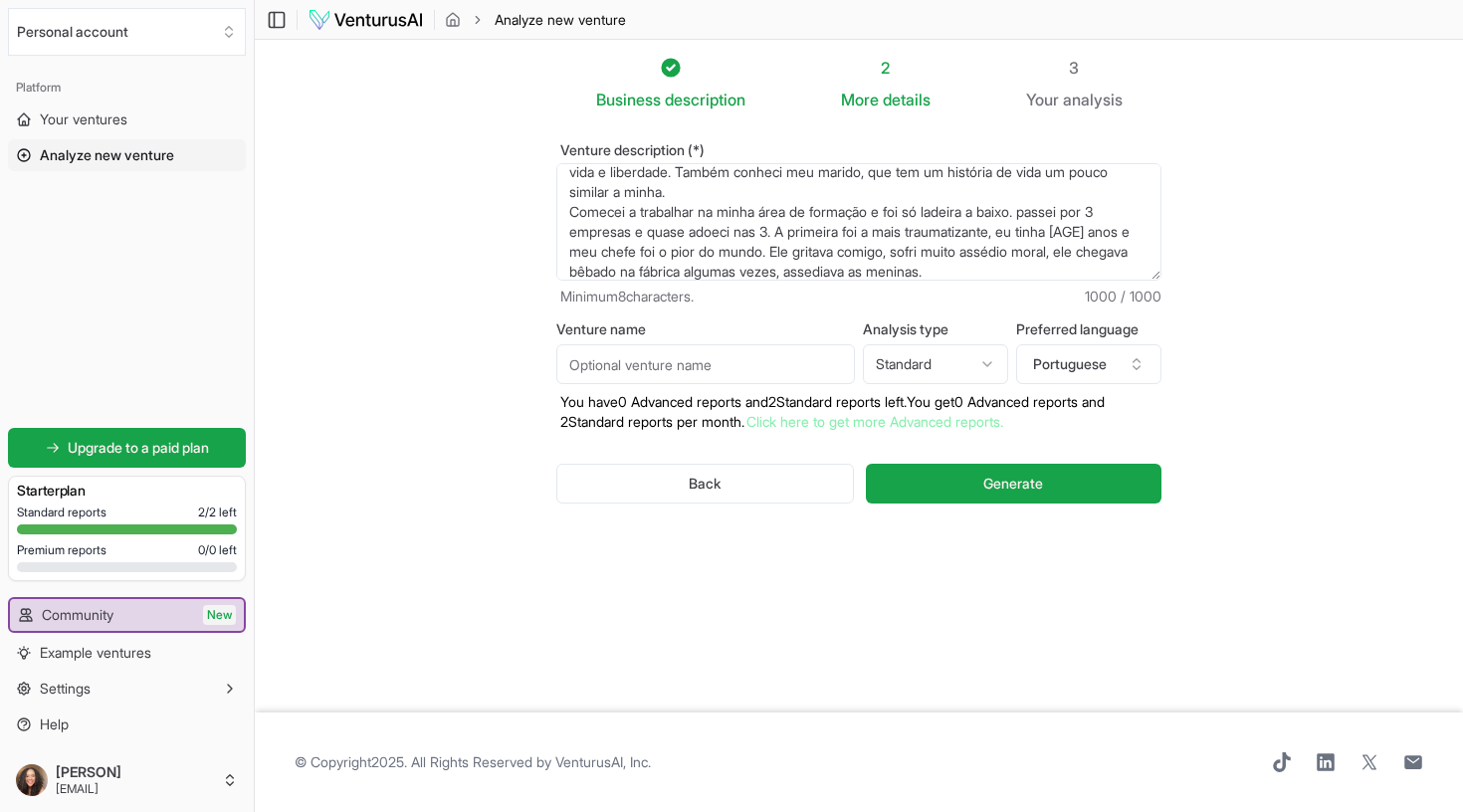 click on "Resumidamente essa é minha trajetória: "Moro em [COUNTRY] faz quase 7 anos, vim para cá pois tive a oportunidade de fazer o mestrado aqui. Terminei os estudos e decidi ficar, sou da baixada fluminense e conhecer a Europa com menos de 23 anos parecia um sonho. Da realidade que vim, ir embora daqui não era uma opção, por tudo que vi, pela qualidade de vida e liberdade. Também conheci meu marido, que tem um história de vida um pouco similar a minha.
Comecei a trabalhar na minha área de formação e foi só ladeira a baixo. passei por 3 empresas e quase adoeci nas 3. A primeira foi a mais traumatizante, eu tinha 25 anos e meu chefe foi o pior do mundo. Ele gritava comigo, sofri muito assédio moral, ele chegava bêbado na fábrica algumas vezes, assediava as meninas.
essa experiência criou uma ferida que hoje está cicatrizada no meu coração, mas os outros 2 lugares que trabalhei não me senti realizada." at bounding box center (859, 222) 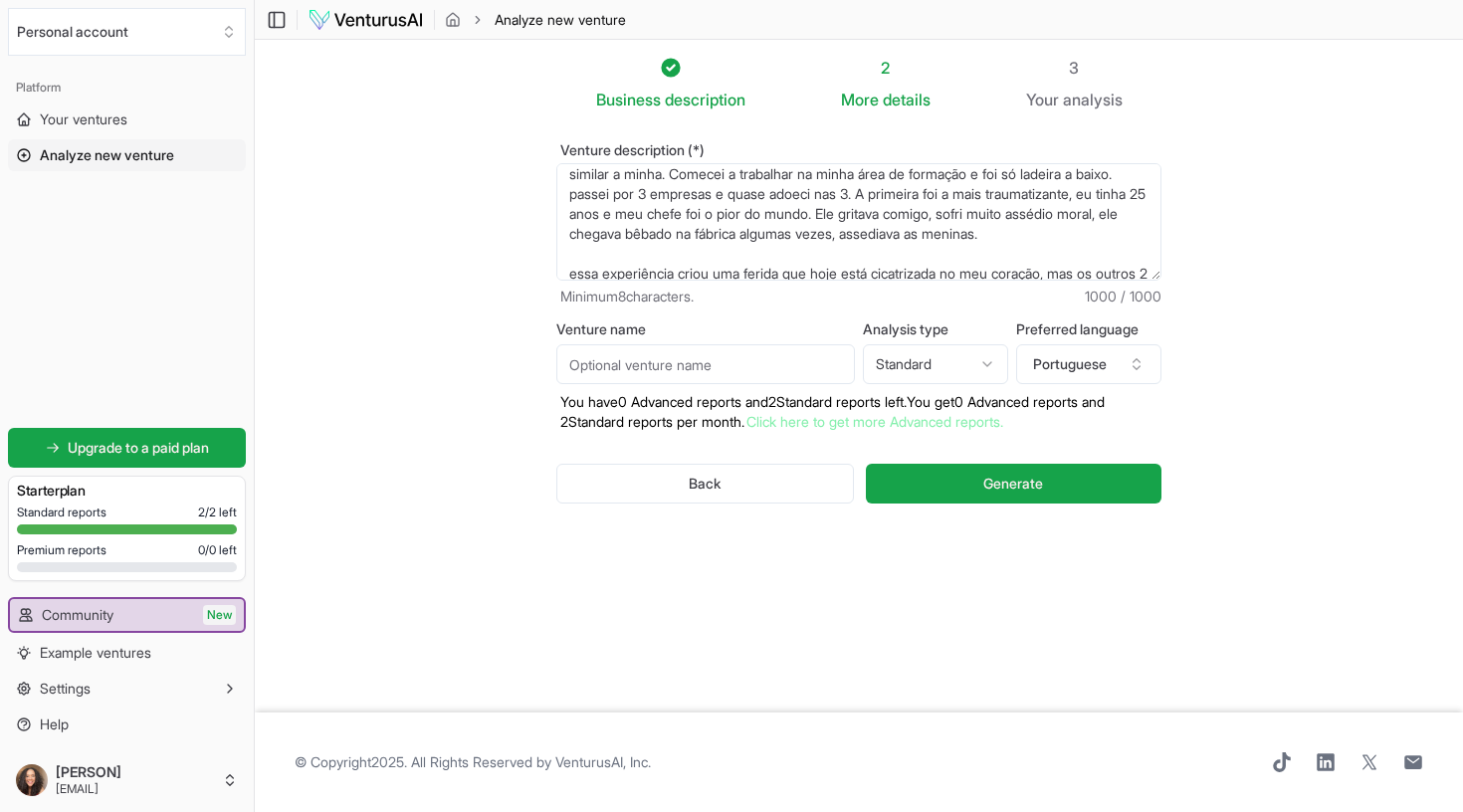 scroll, scrollTop: 119, scrollLeft: 0, axis: vertical 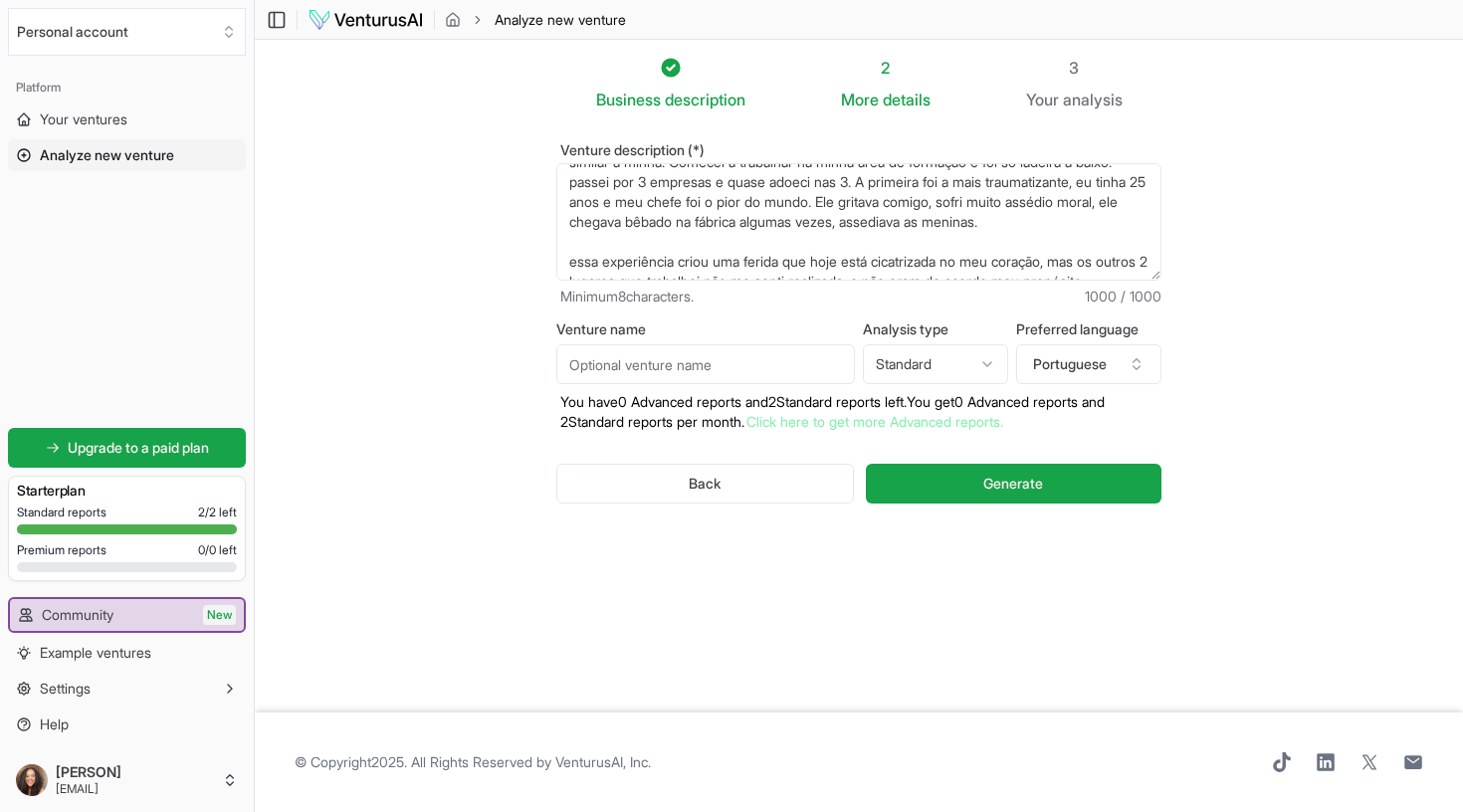 drag, startPoint x: 831, startPoint y: 245, endPoint x: 479, endPoint y: 241, distance: 352.02273 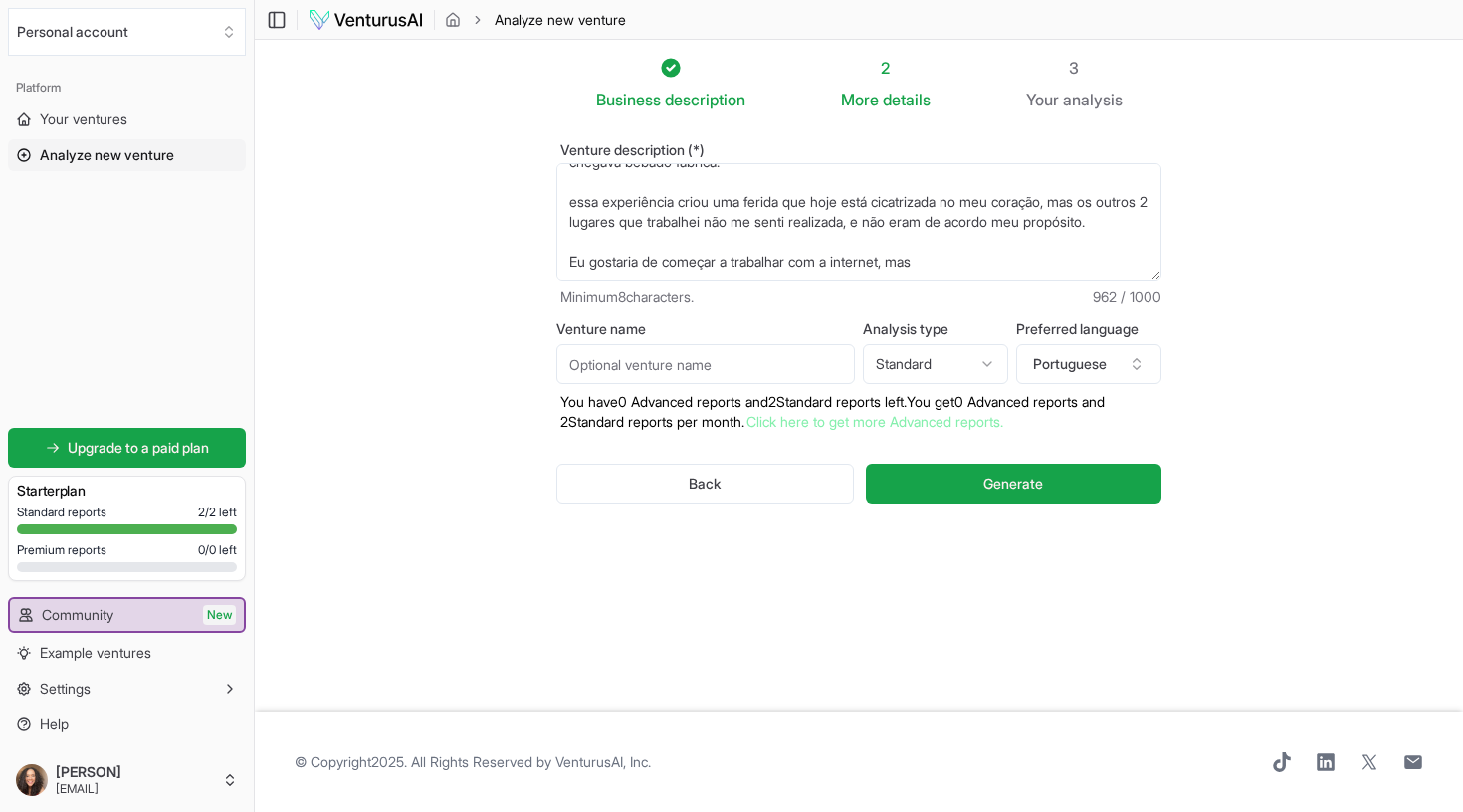 scroll, scrollTop: 213, scrollLeft: 0, axis: vertical 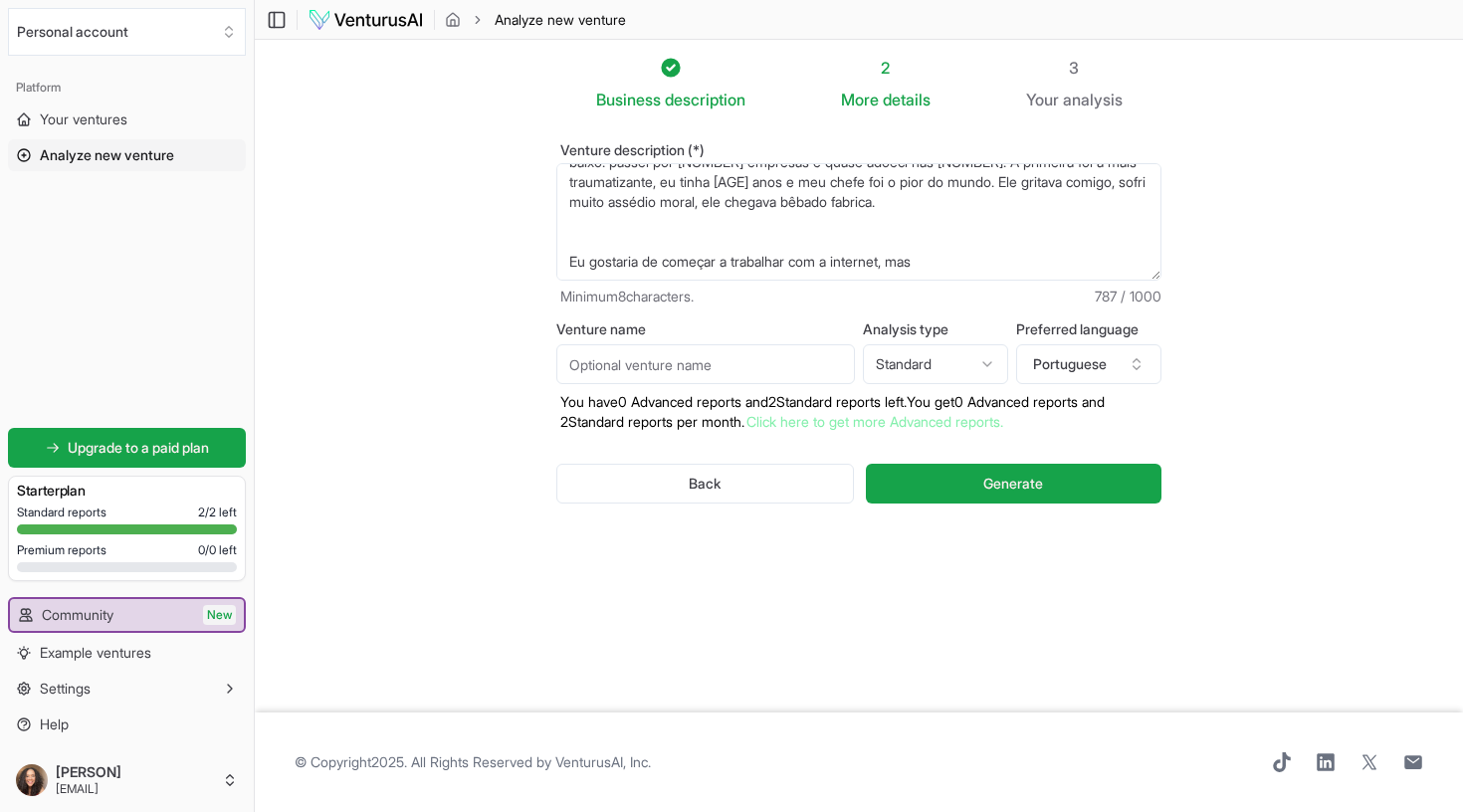 click on "Resumidamente essa é minha trajetória: "Moro em [COUNTRY] faz quase 7 anos, vim para cá pois tive a oportunidade de fazer o mestrado aqui. Terminei os estudos e decidi ficar, sou da baixada fluminense e conhecer a Europa com menos de 23 anos parecia um sonho. Da realidade que vim, ir embora daqui não era uma opção, por tudo que vi, pela qualidade de vida e liberdade. Também conheci meu marido, que tem um história de vida um pouco similar a minha.
Comecei a trabalhar na minha área de formação e foi só ladeira a baixo. passei por 3 empresas e quase adoeci nas 3. A primeira foi a mais traumatizante, eu tinha 25 anos e meu chefe foi o pior do mundo. Ele gritava comigo, sofri muito assédio moral, ele chegava bêbado na fábrica algumas vezes, assediava as meninas.
essa experiência criou uma ferida que hoje está cicatrizada no meu coração, mas os outros 2 lugares que trabalhei não me senti realizada." at bounding box center (859, 222) 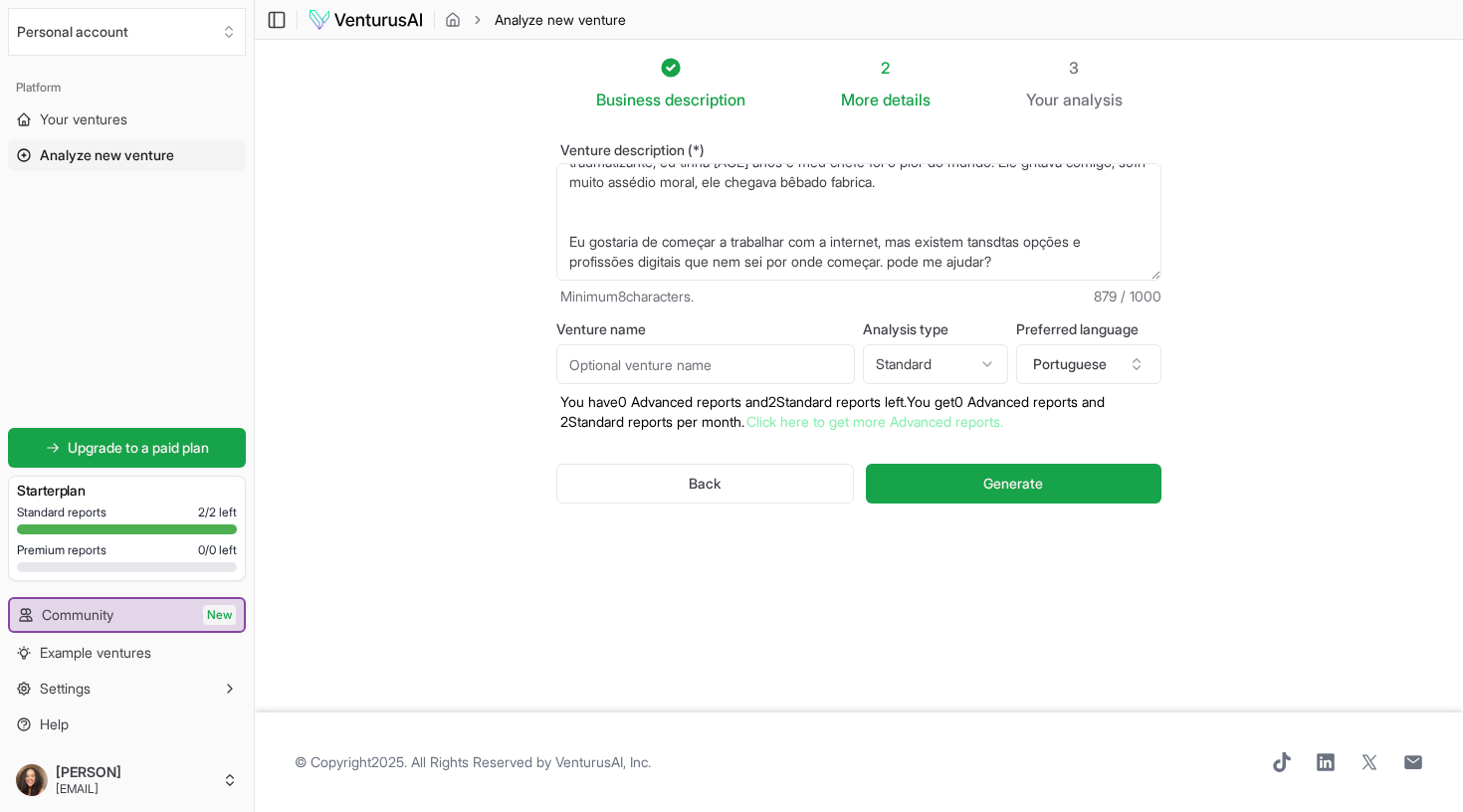 click on "Resumidamente essa é minha trajetória: "Moro em [COUNTRY] faz quase 7 anos, vim para cá pois tive a oportunidade de fazer o mestrado aqui. Terminei os estudos e decidi ficar, sou da baixada fluminense e conhecer a Europa com menos de 23 anos parecia um sonho. Da realidade que vim, ir embora daqui não era uma opção, por tudo que vi, pela qualidade de vida e liberdade. Também conheci meu marido, que tem um história de vida um pouco similar a minha.
Comecei a trabalhar na minha área de formação e foi só ladeira a baixo. passei por 3 empresas e quase adoeci nas 3. A primeira foi a mais traumatizante, eu tinha 25 anos e meu chefe foi o pior do mundo. Ele gritava comigo, sofri muito assédio moral, ele chegava bêbado na fábrica algumas vezes, assediava as meninas.
essa experiência criou uma ferida que hoje está cicatrizada no meu coração, mas os outros 2 lugares que trabalhei não me senti realizada." at bounding box center [859, 222] 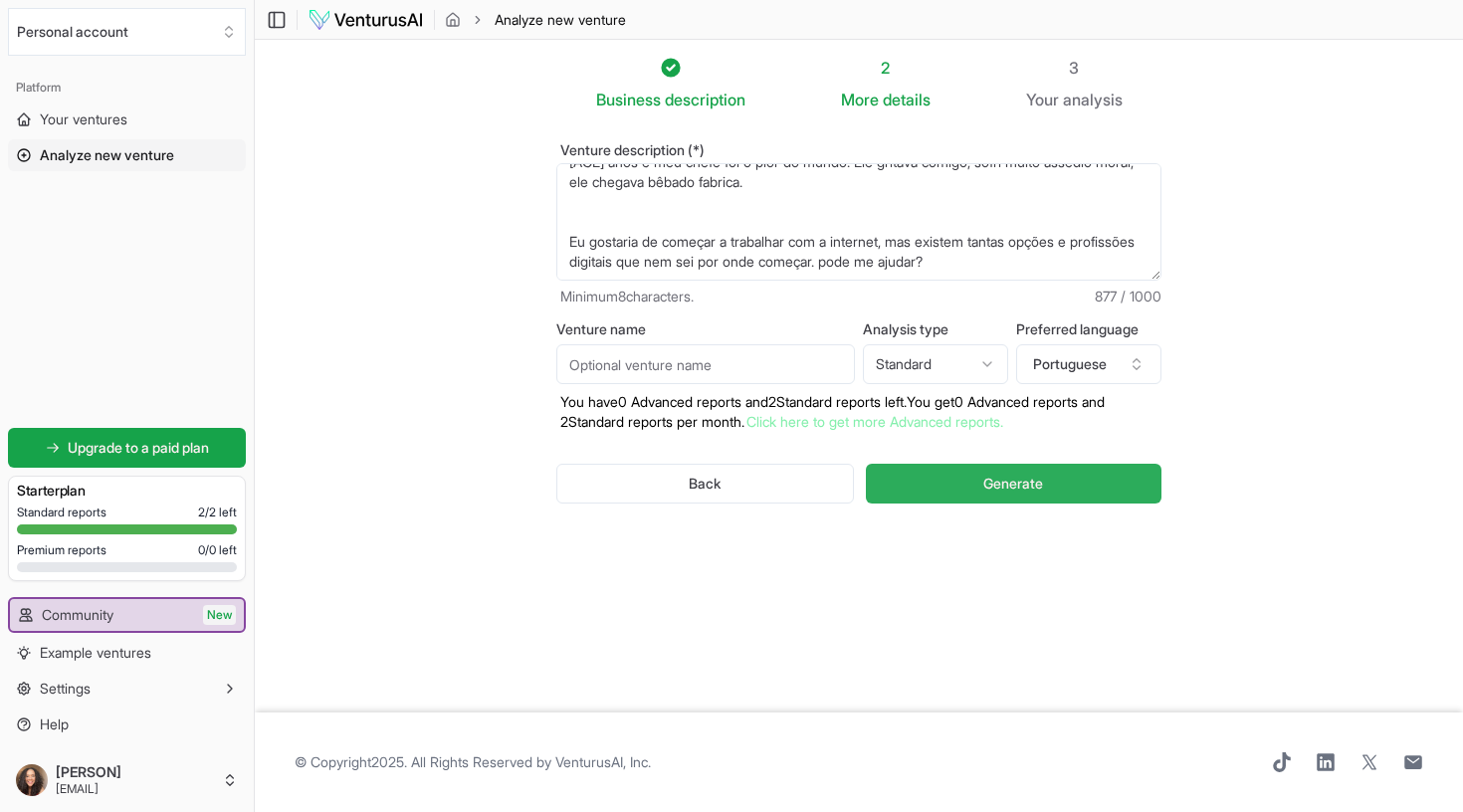type on "Resumidamente essa é minha trajetória: "Moro em [COUNTRY] faz quase 7 anos, vim para cá pois tive a oportunidade de fazer o mestrado aqui. Terminei os estudos e decidi ficar, sou da baixada fluminense e conhecer a Europa com menos de [AGE] anos parecia um sonho. Da realidade que vim, ir embora daqui não era uma opção, por tudo que vi, pela qualidade de vida e liberdade. Também conheci meu marido, que tem um história de vida um pouco similar a minha. Comecei a trabalhar na minha área de formação e foi só ladeira a baixo. passei por 3 empresas e quase adoeci nas 3. A primeira foi a mais traumatizante, eu tinha [AGE] anos e meu chefe foi o pior do mundo. Ele gritava comigo, sofri muito assédio moral, ele chegava bêbado fabrica.
Eu gostaria de começar a trabalhar com a internet, mas existem tantas opções e profissões digitais que nem sei por onde começar. pode me ajudar?" 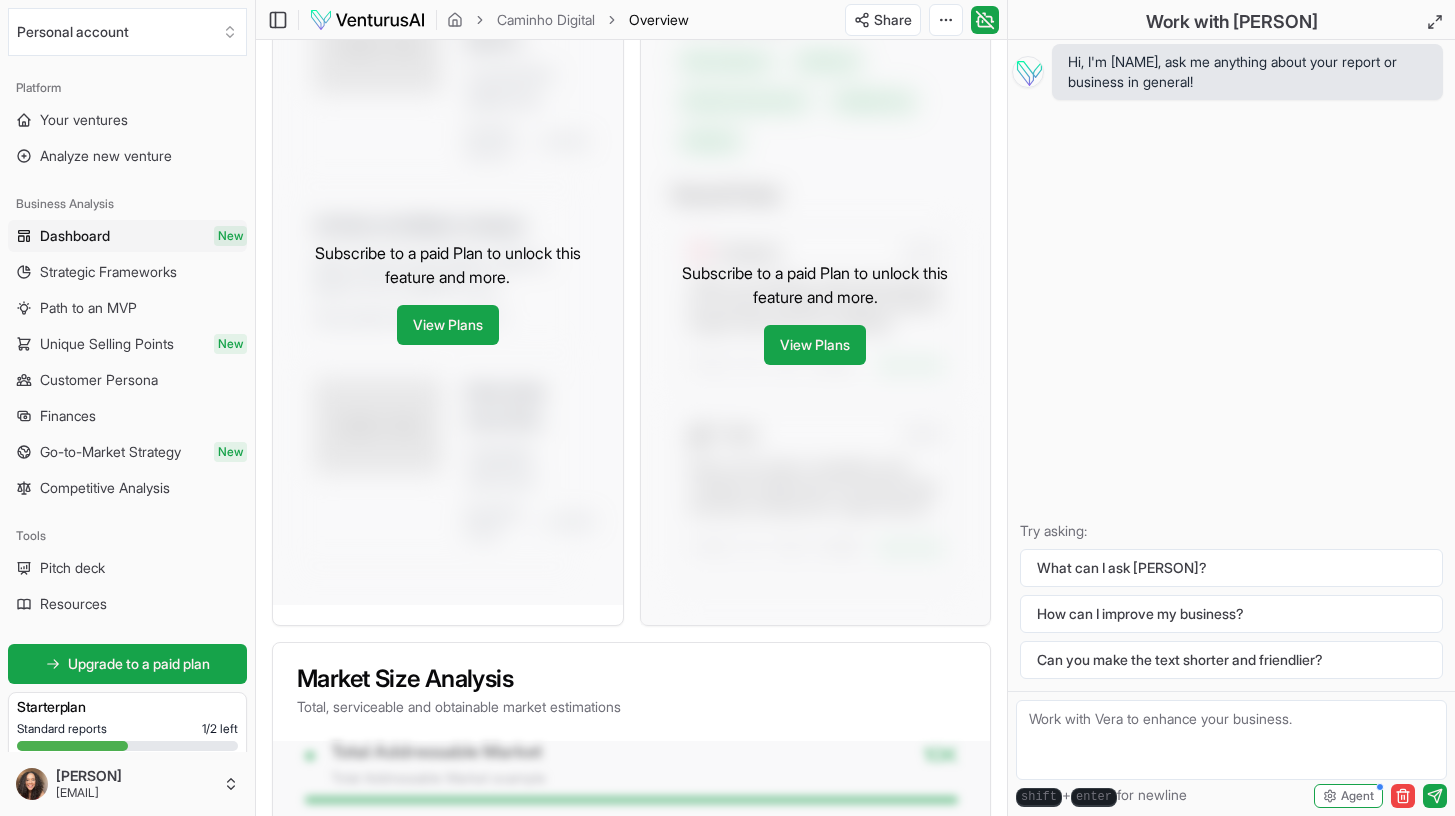 scroll, scrollTop: 1634, scrollLeft: 0, axis: vertical 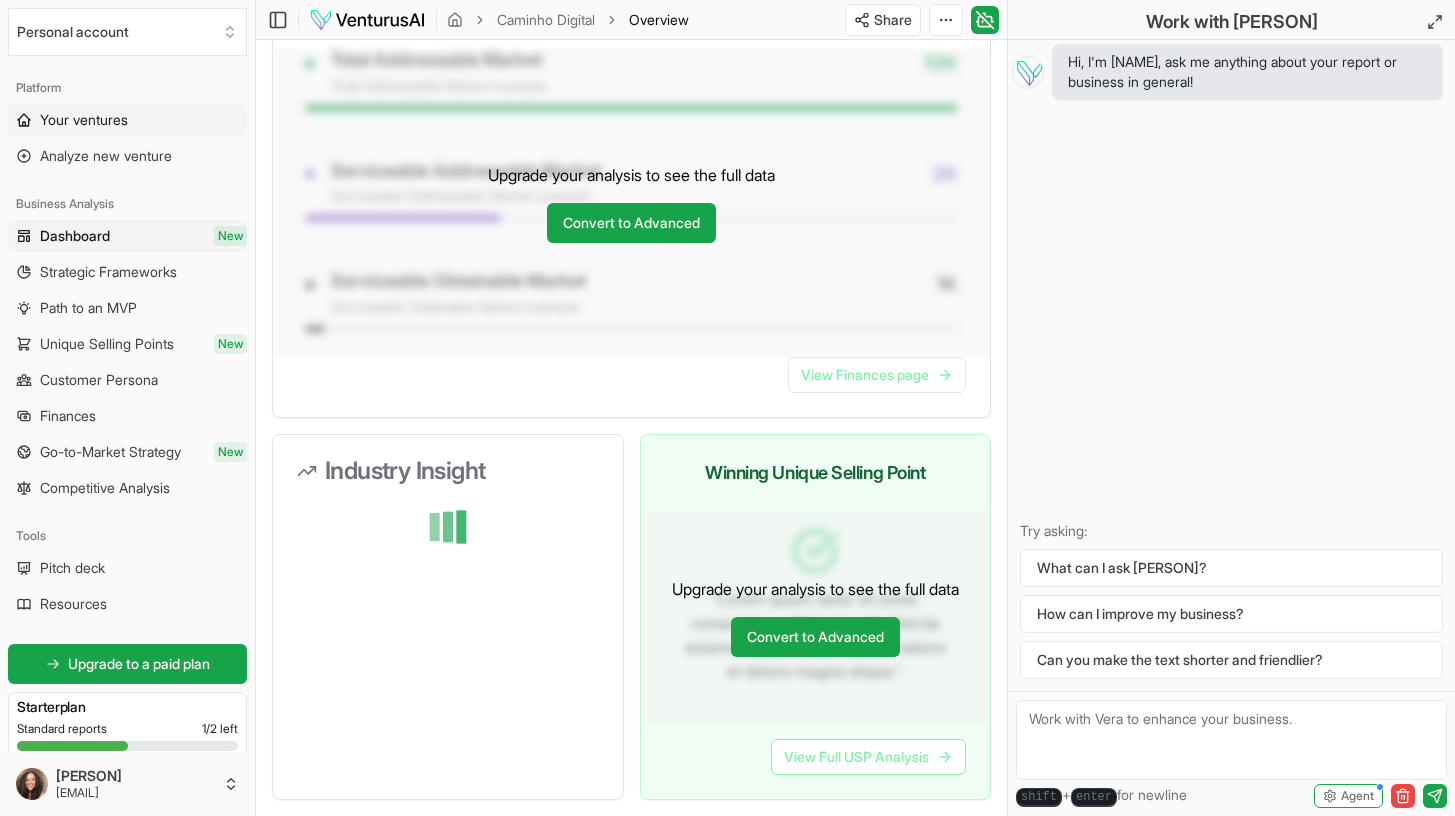 click on "Your ventures" at bounding box center (84, 120) 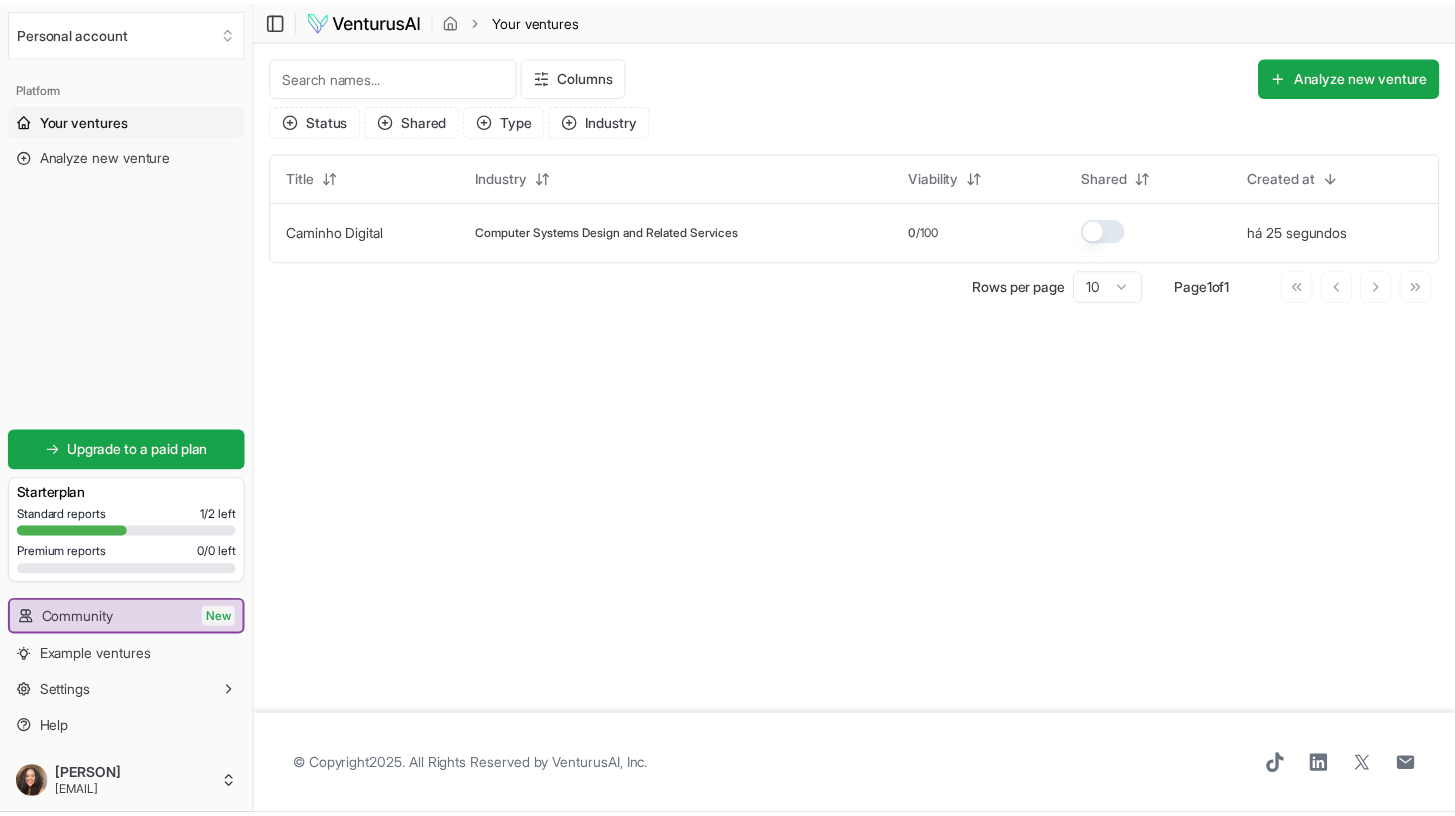 scroll, scrollTop: 0, scrollLeft: 0, axis: both 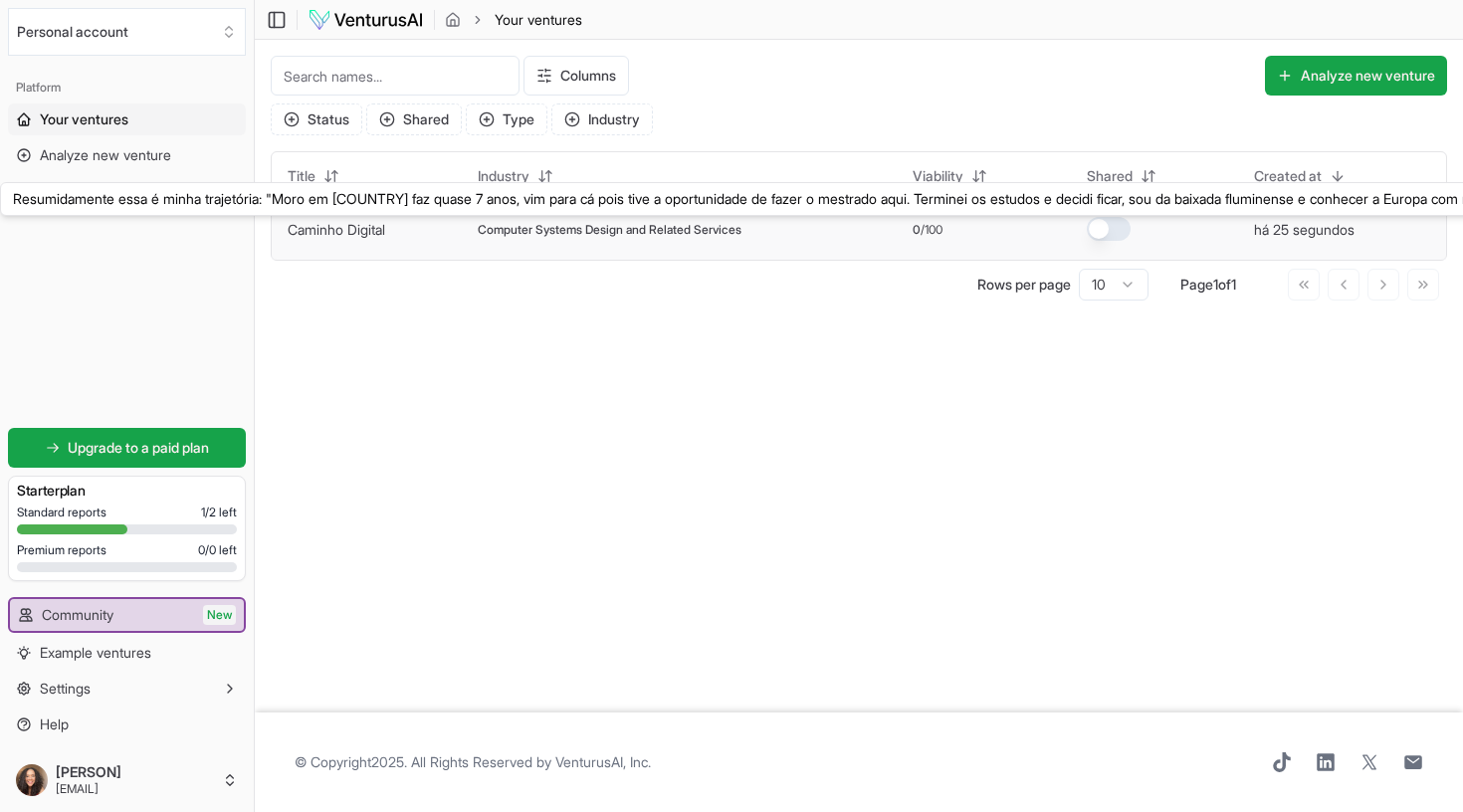click on "Caminho Digital" at bounding box center (336, 229) 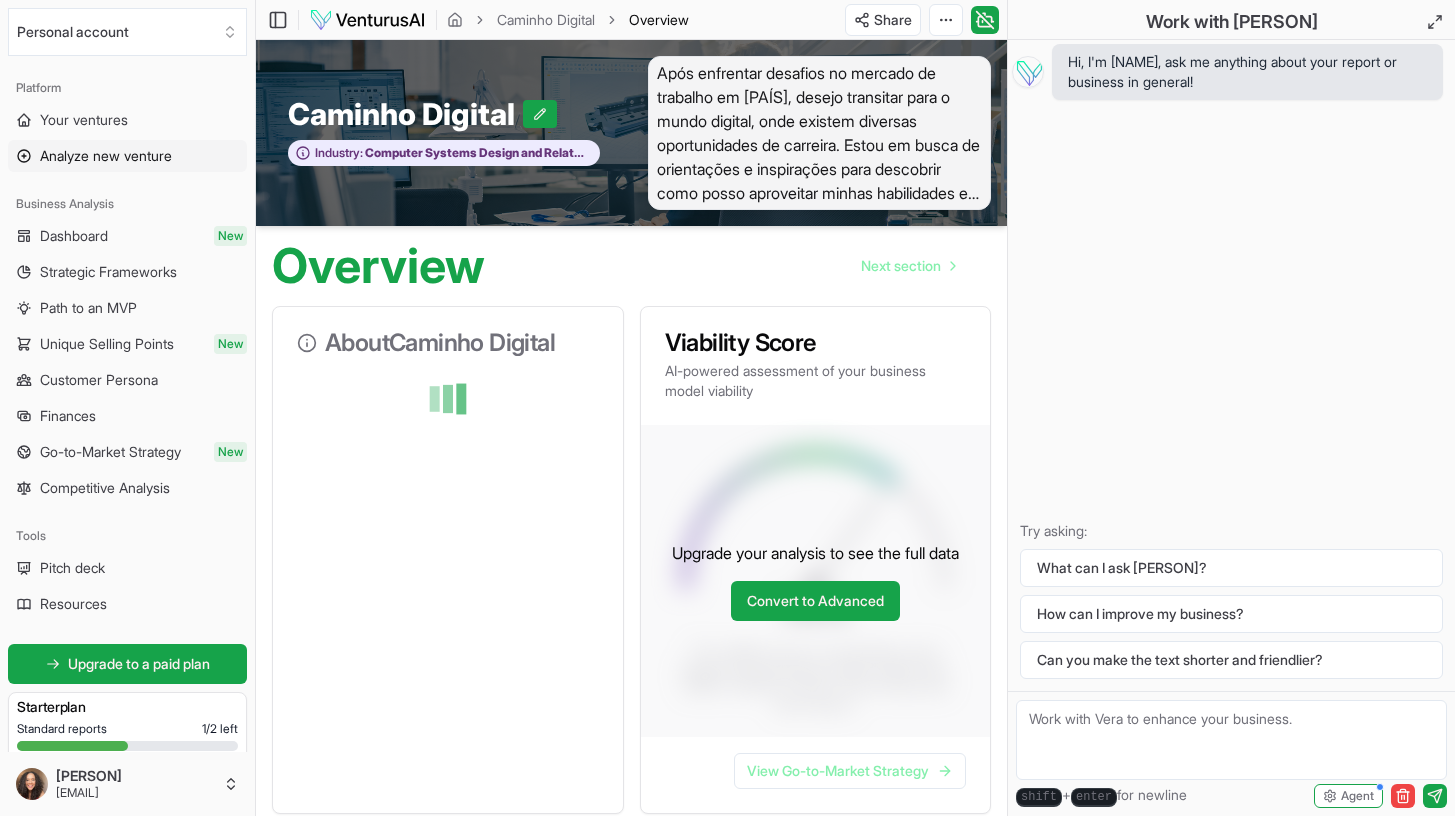 click on "Analyze new venture" at bounding box center [106, 156] 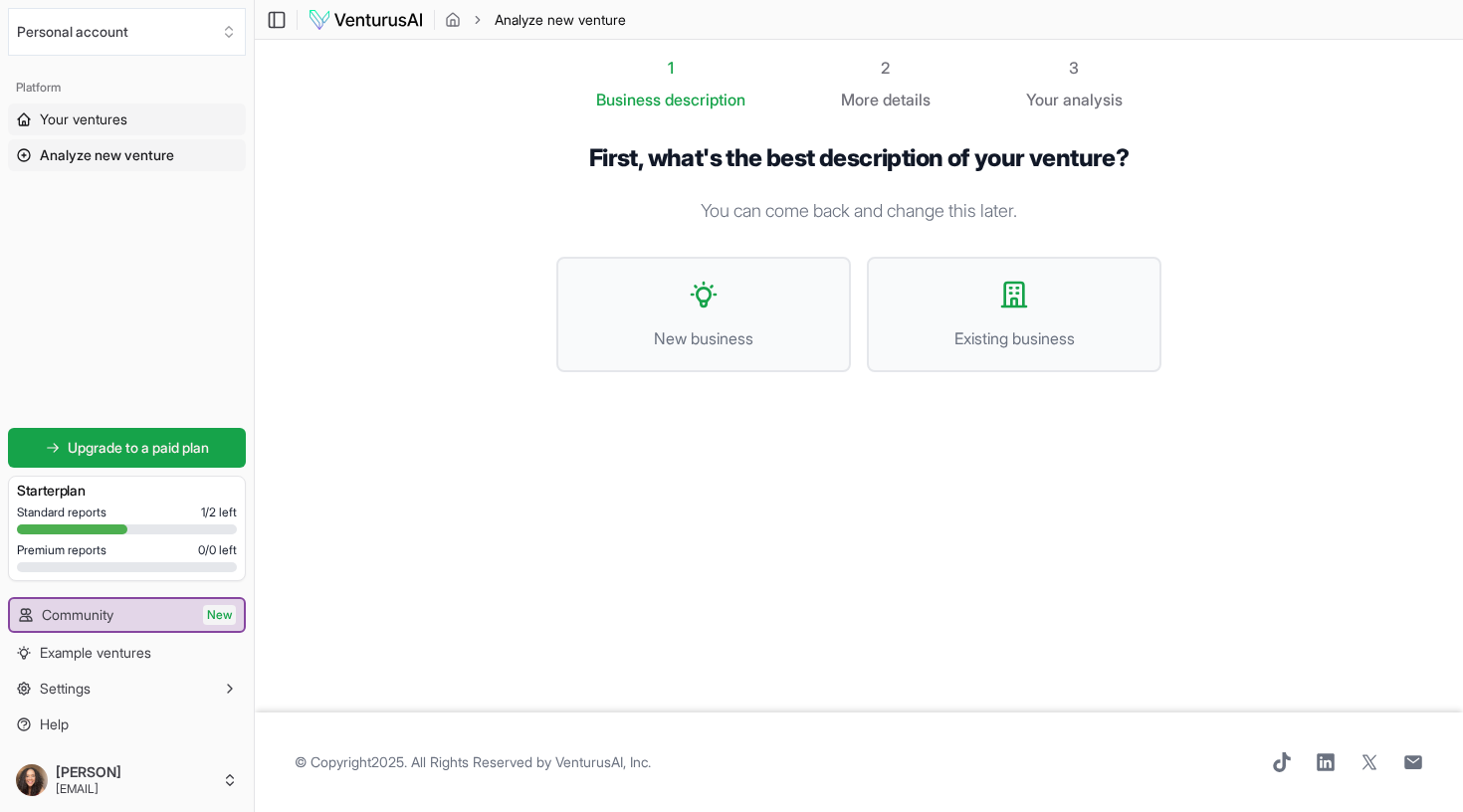click on "Your ventures" at bounding box center (84, 119) 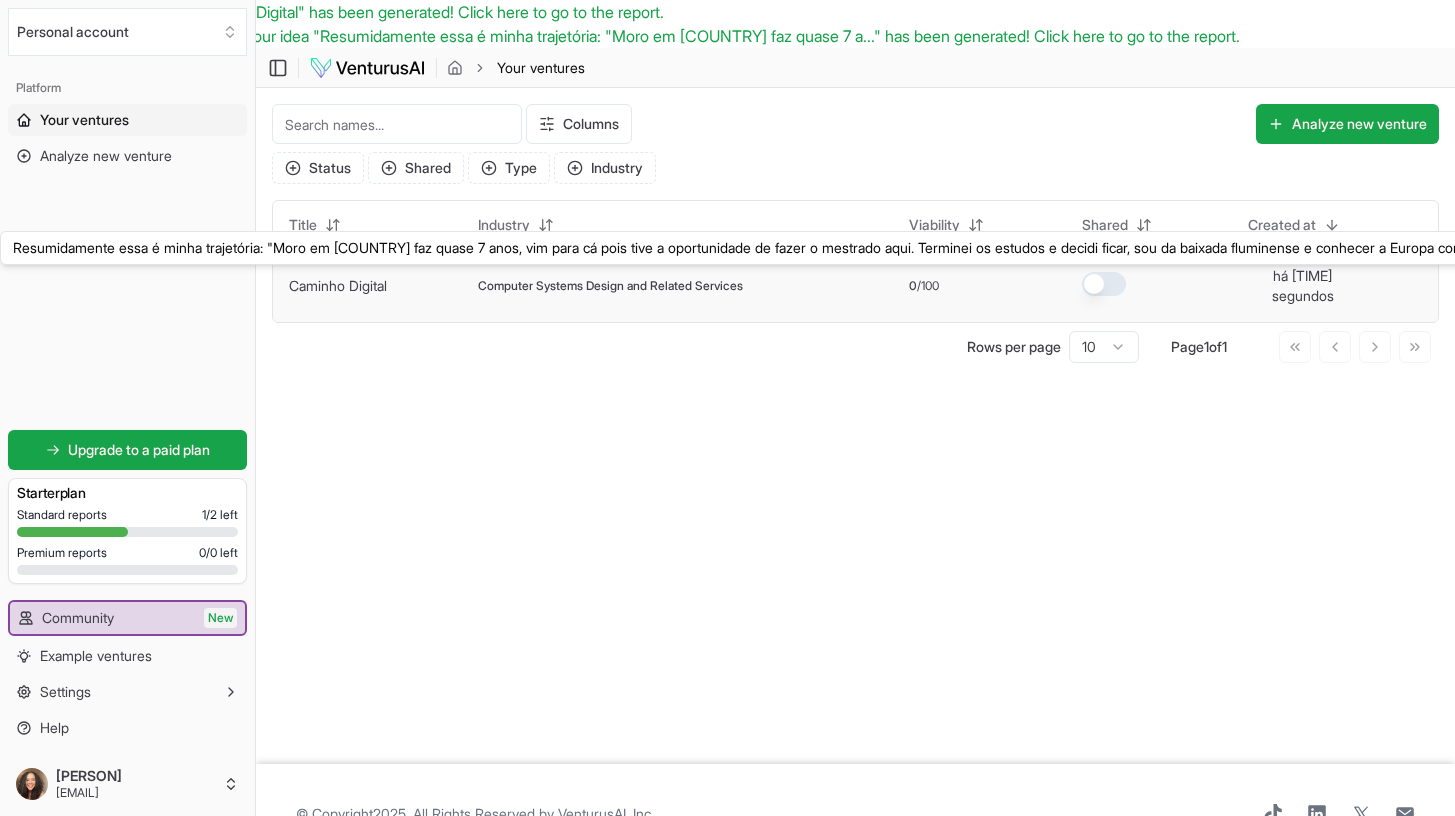 click on "Caminho Digital" at bounding box center [338, 285] 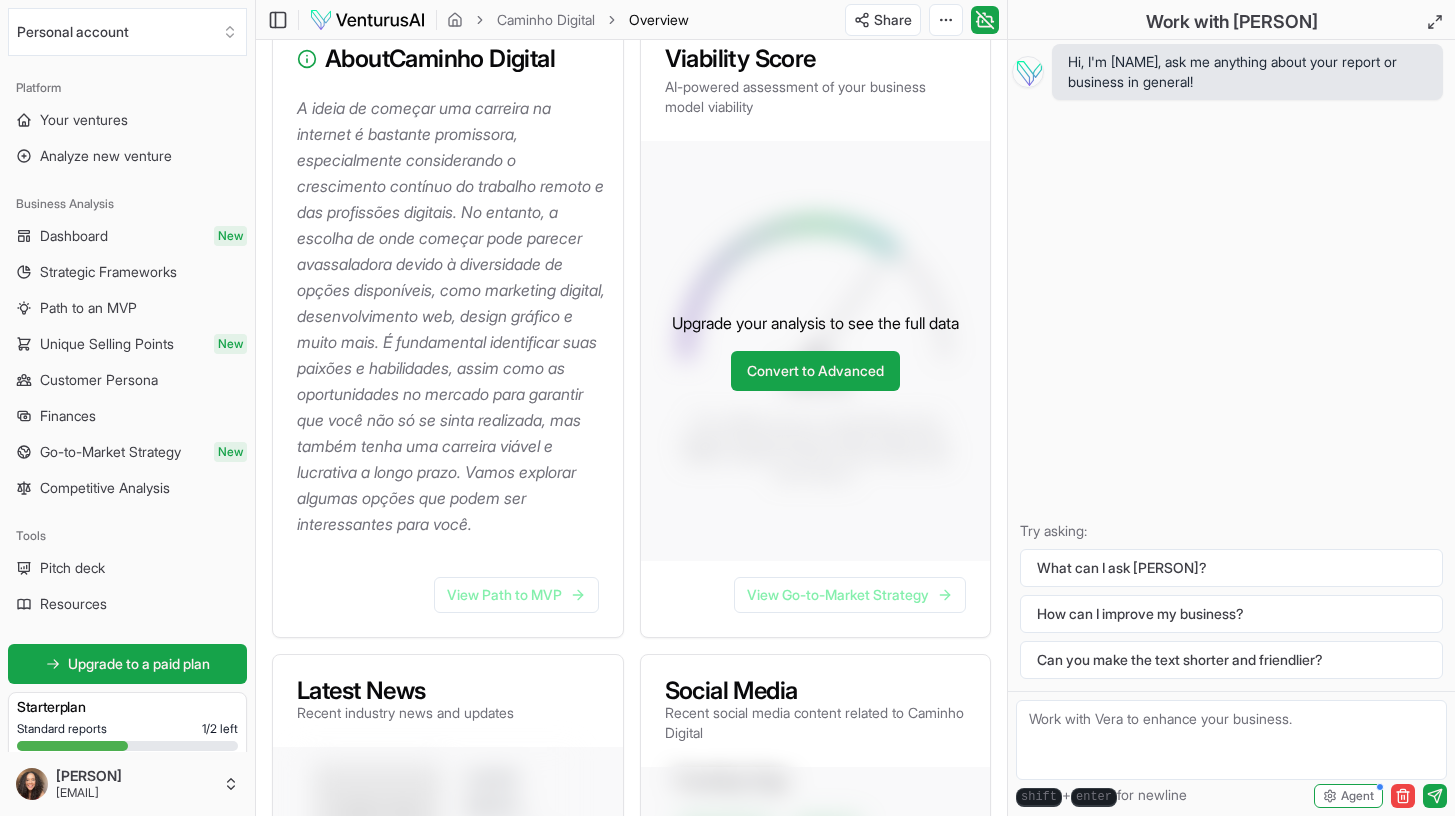 scroll, scrollTop: 297, scrollLeft: 0, axis: vertical 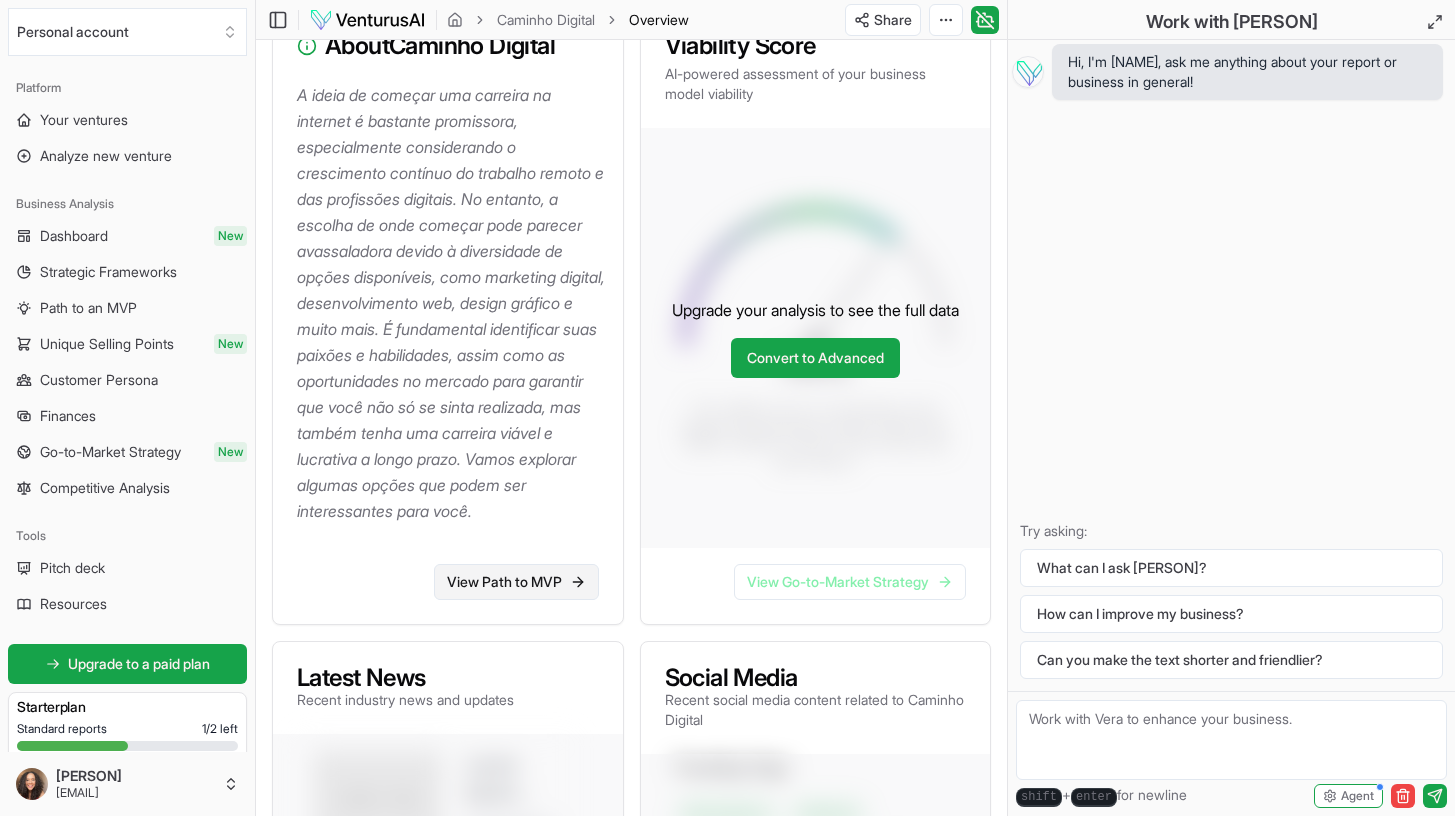 click on "View Path to MVP" at bounding box center [516, 582] 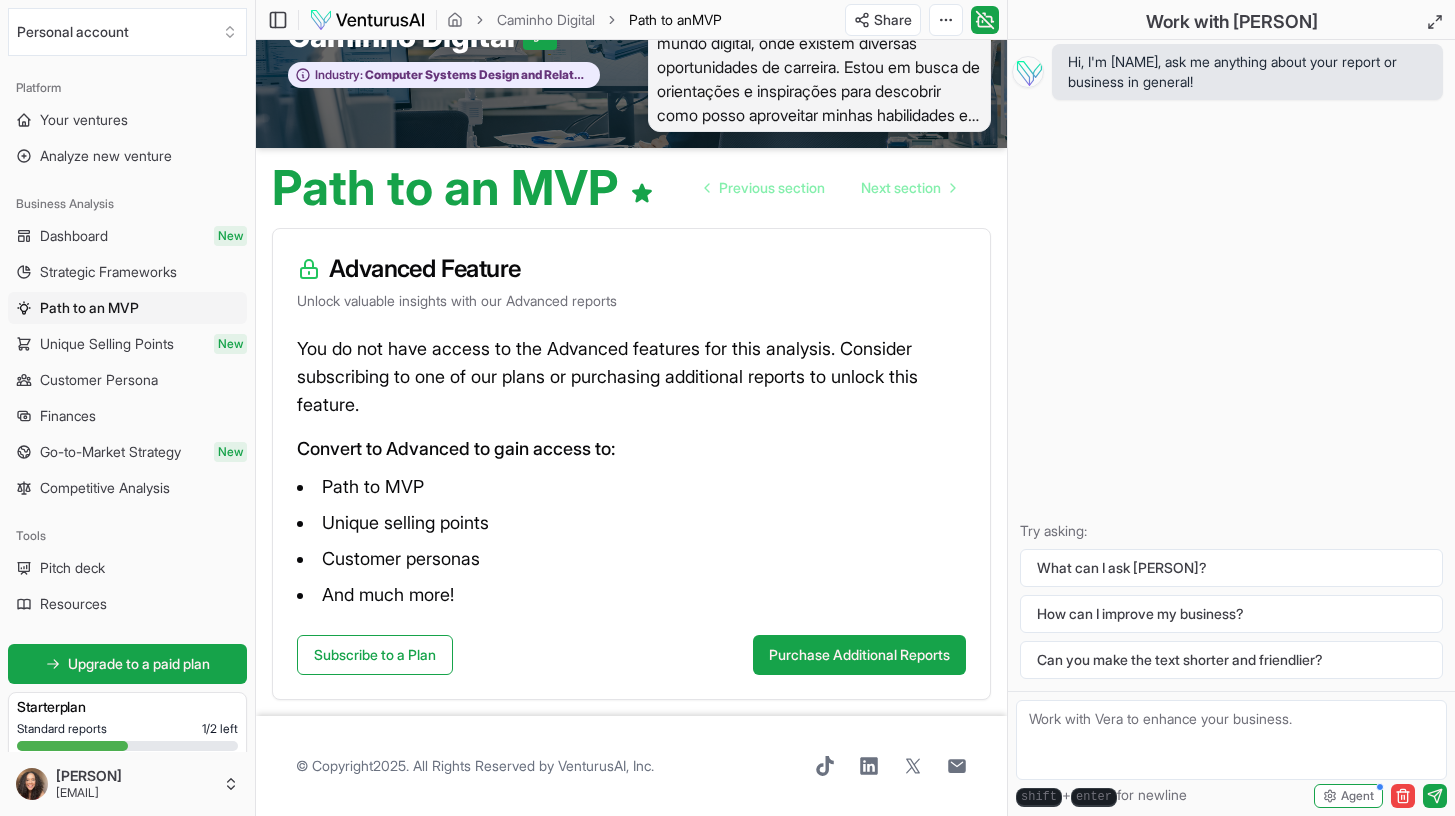 scroll, scrollTop: 78, scrollLeft: 0, axis: vertical 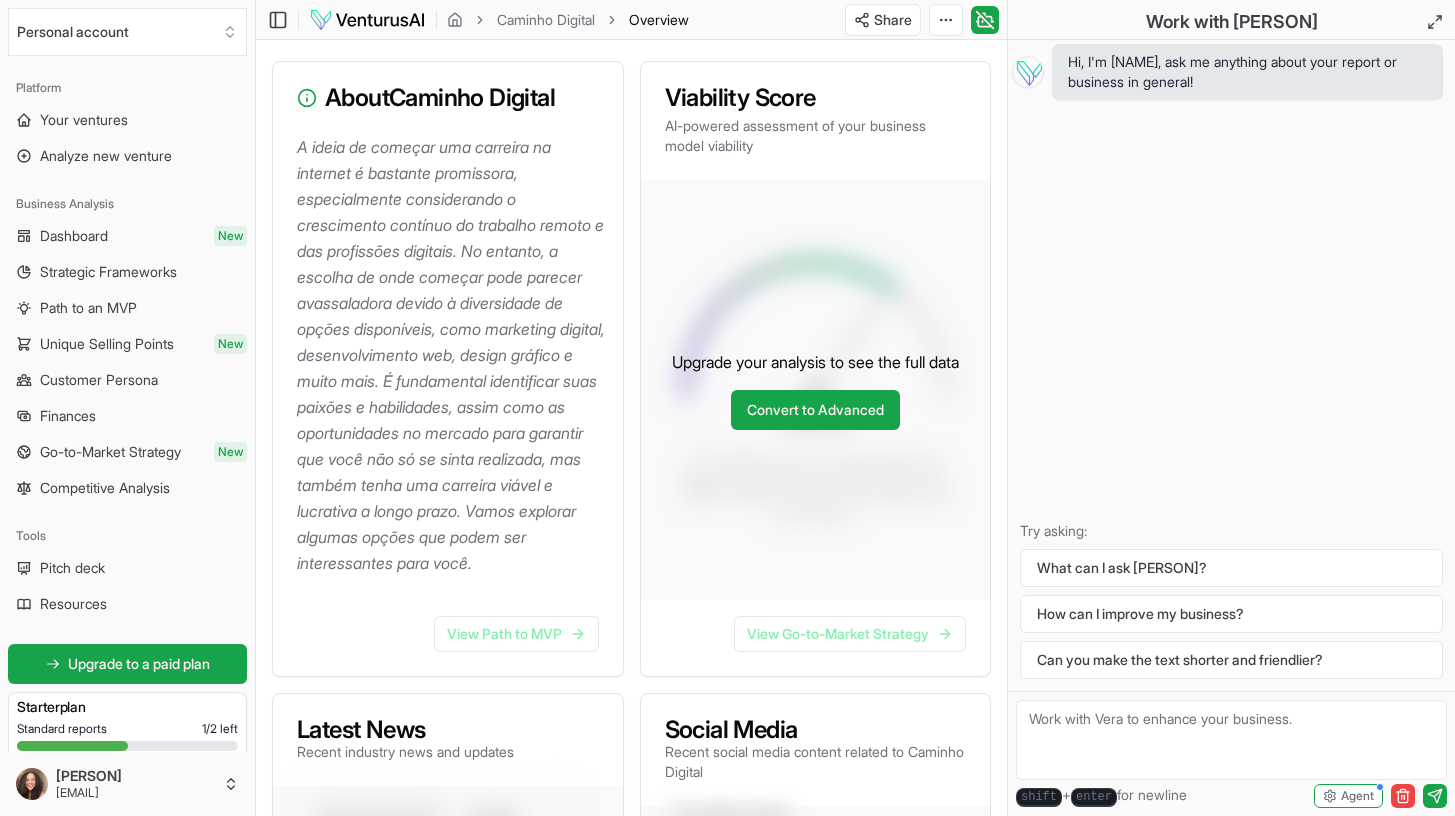 click on "A ideia de começar uma carreira na internet é bastante promissora, especialmente considerando o crescimento contínuo do trabalho remoto e das profissões digitais. No entanto, a escolha de onde começar pode parecer avassaladora devido à diversidade de opções disponíveis, como marketing digital, desenvolvimento web, design gráfico e muito mais. É fundamental identificar suas paixões e habilidades, assim como as oportunidades no mercado para garantir que você não só se sinta realizada, mas também tenha uma carreira viável e lucrativa a longo prazo. Vamos explorar algumas opções que podem ser interessantes para você." at bounding box center (452, 355) 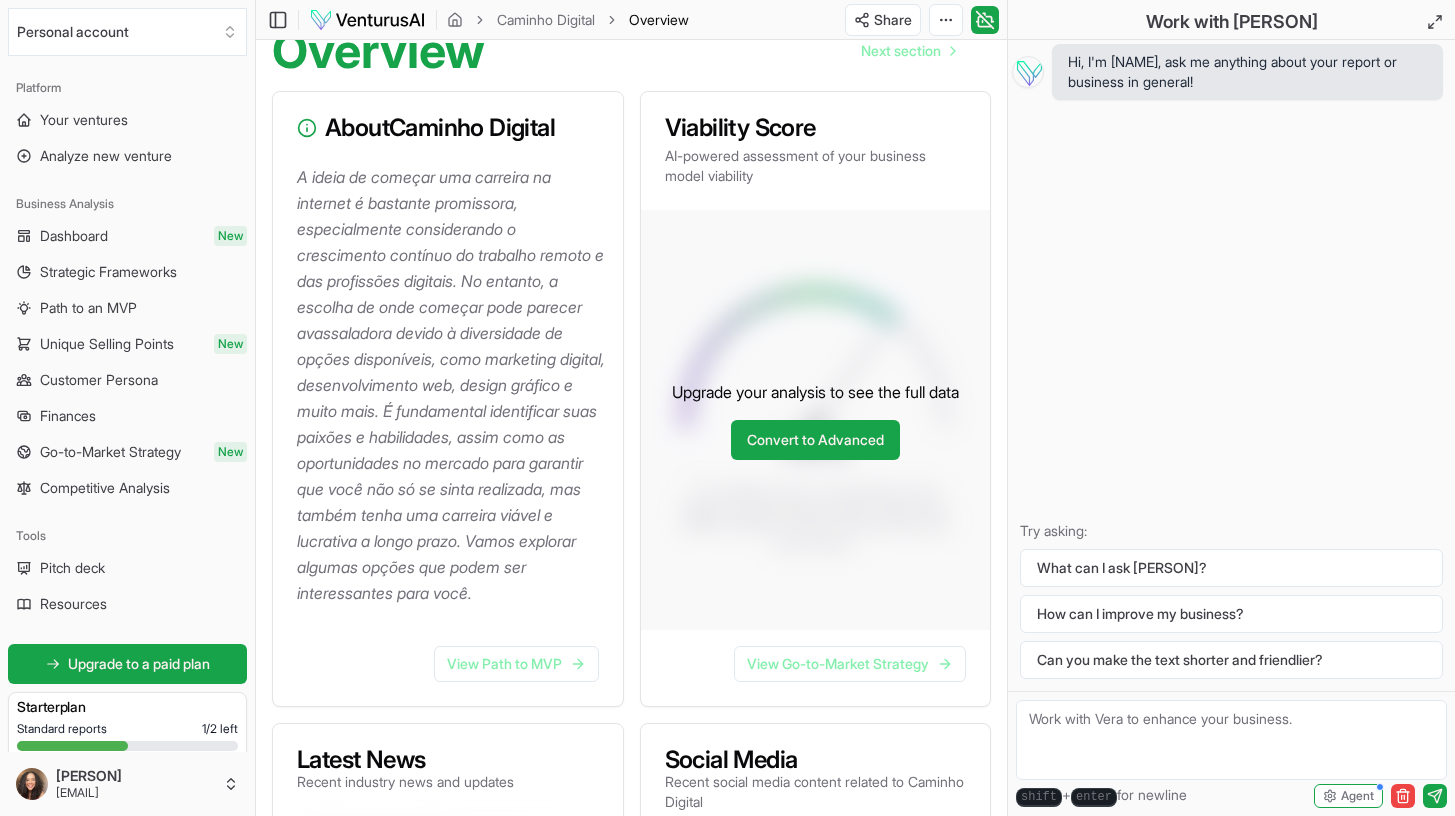 scroll, scrollTop: 214, scrollLeft: 0, axis: vertical 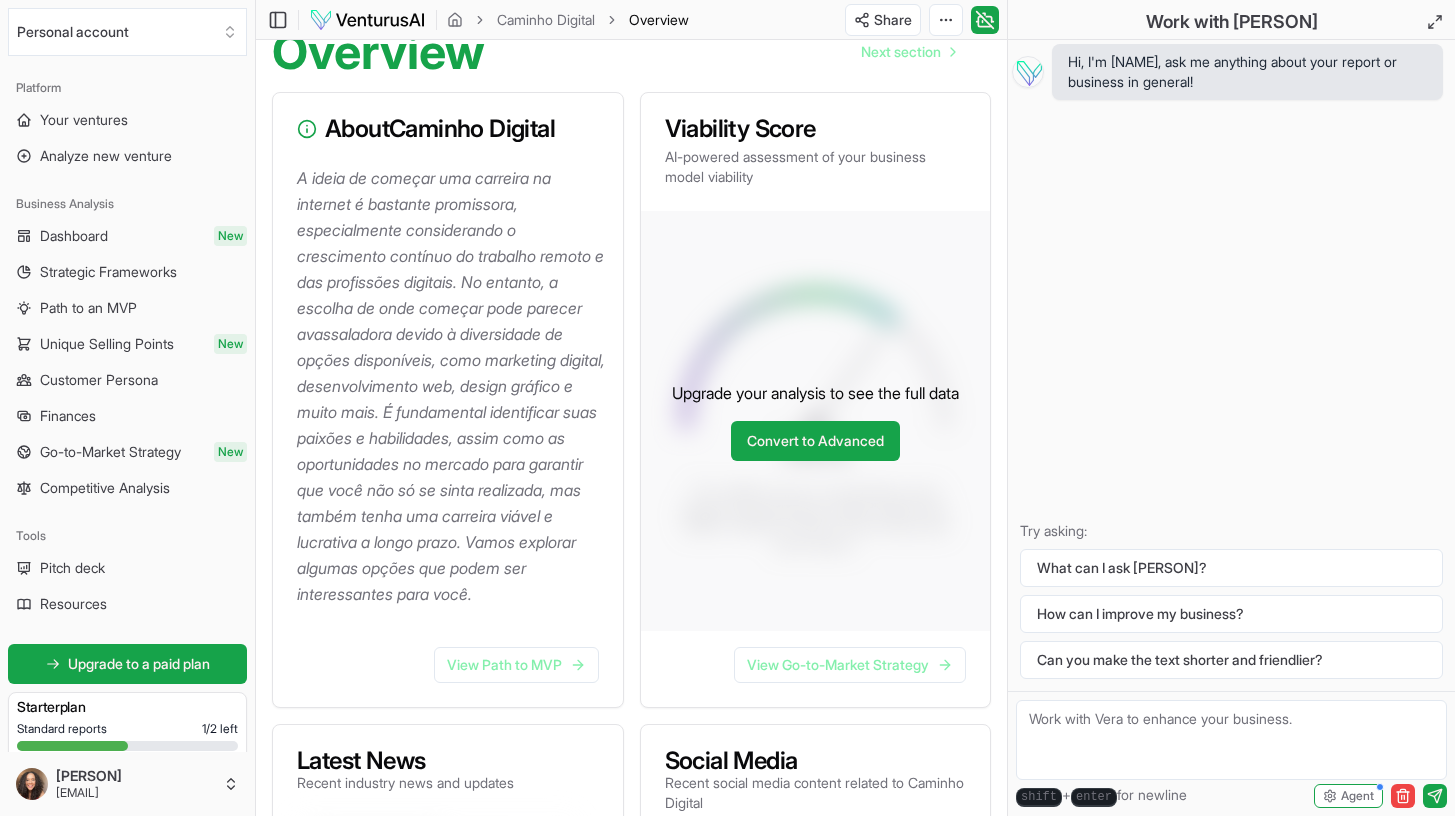 click on "A ideia de começar uma carreira na internet é bastante promissora, especialmente considerando o crescimento contínuo do trabalho remoto e das profissões digitais. No entanto, a escolha de onde começar pode parecer avassaladora devido à diversidade de opções disponíveis, como marketing digital, desenvolvimento web, design gráfico e muito mais. É fundamental identificar suas paixões e habilidades, assim como as oportunidades no mercado para garantir que você não só se sinta realizada, mas também tenha uma carreira viável e lucrativa a longo prazo. Vamos explorar algumas opções que podem ser interessantes para você." at bounding box center (452, 386) 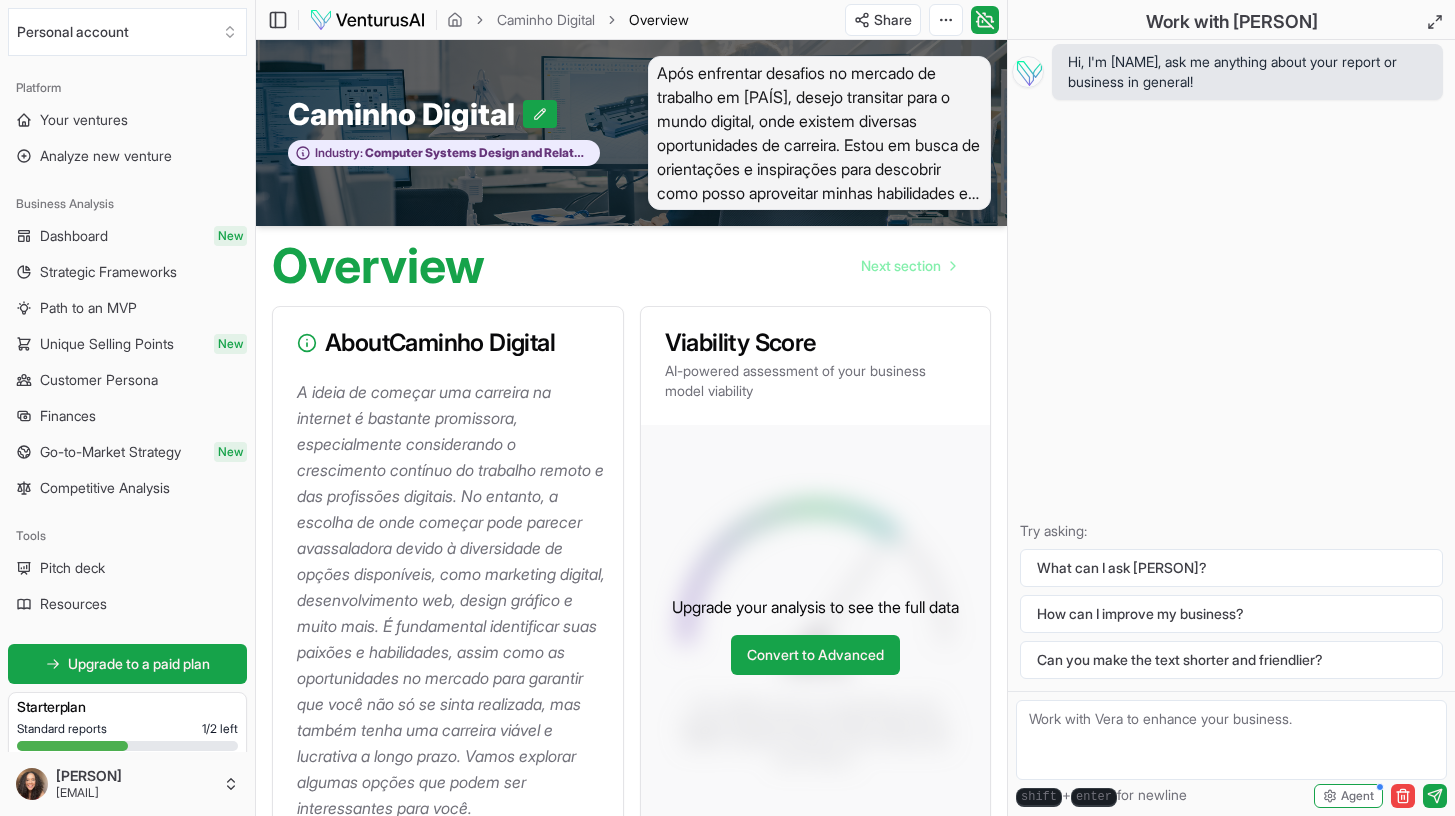 scroll, scrollTop: 0, scrollLeft: 0, axis: both 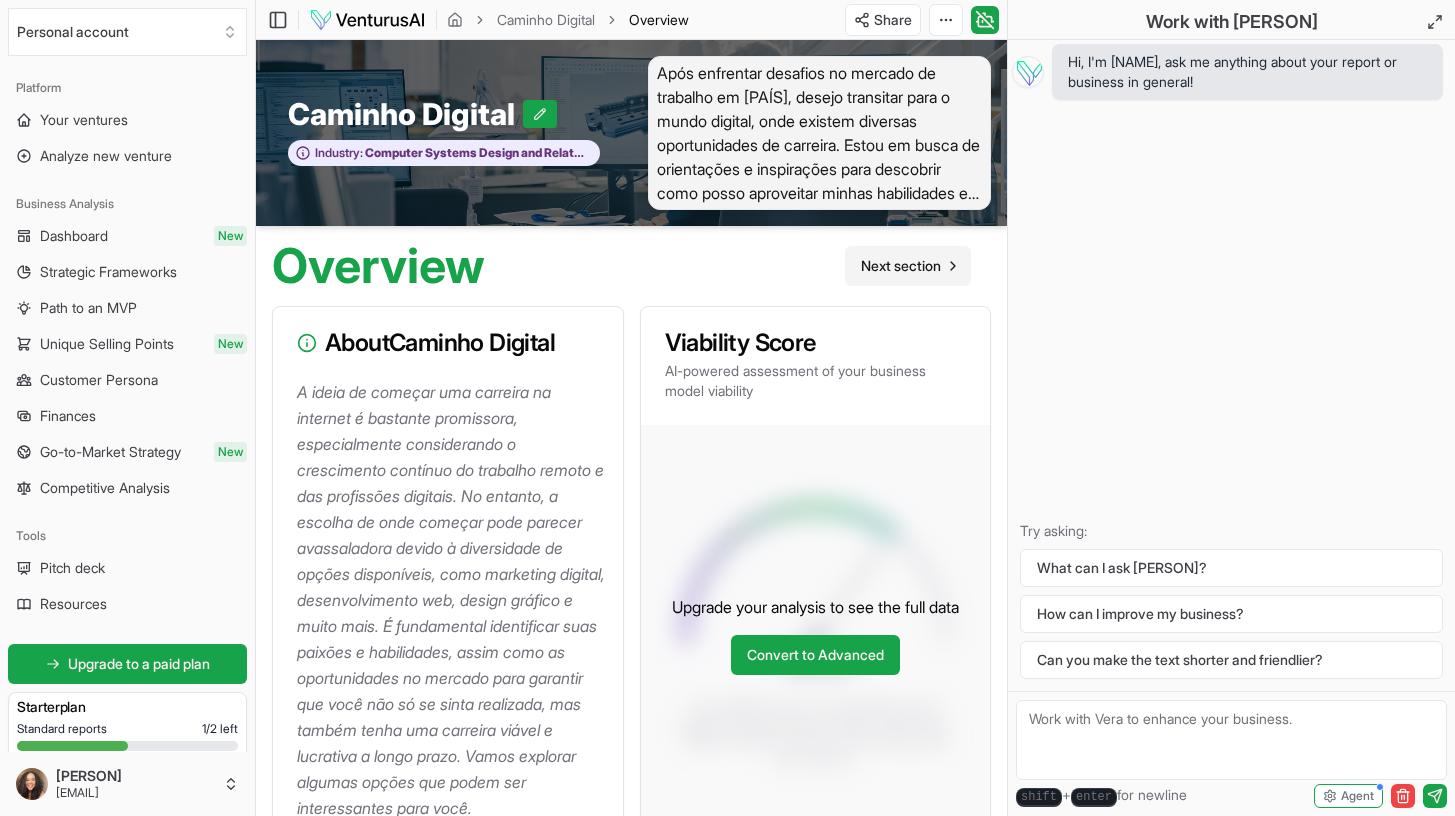 click on "Next section" at bounding box center [901, 266] 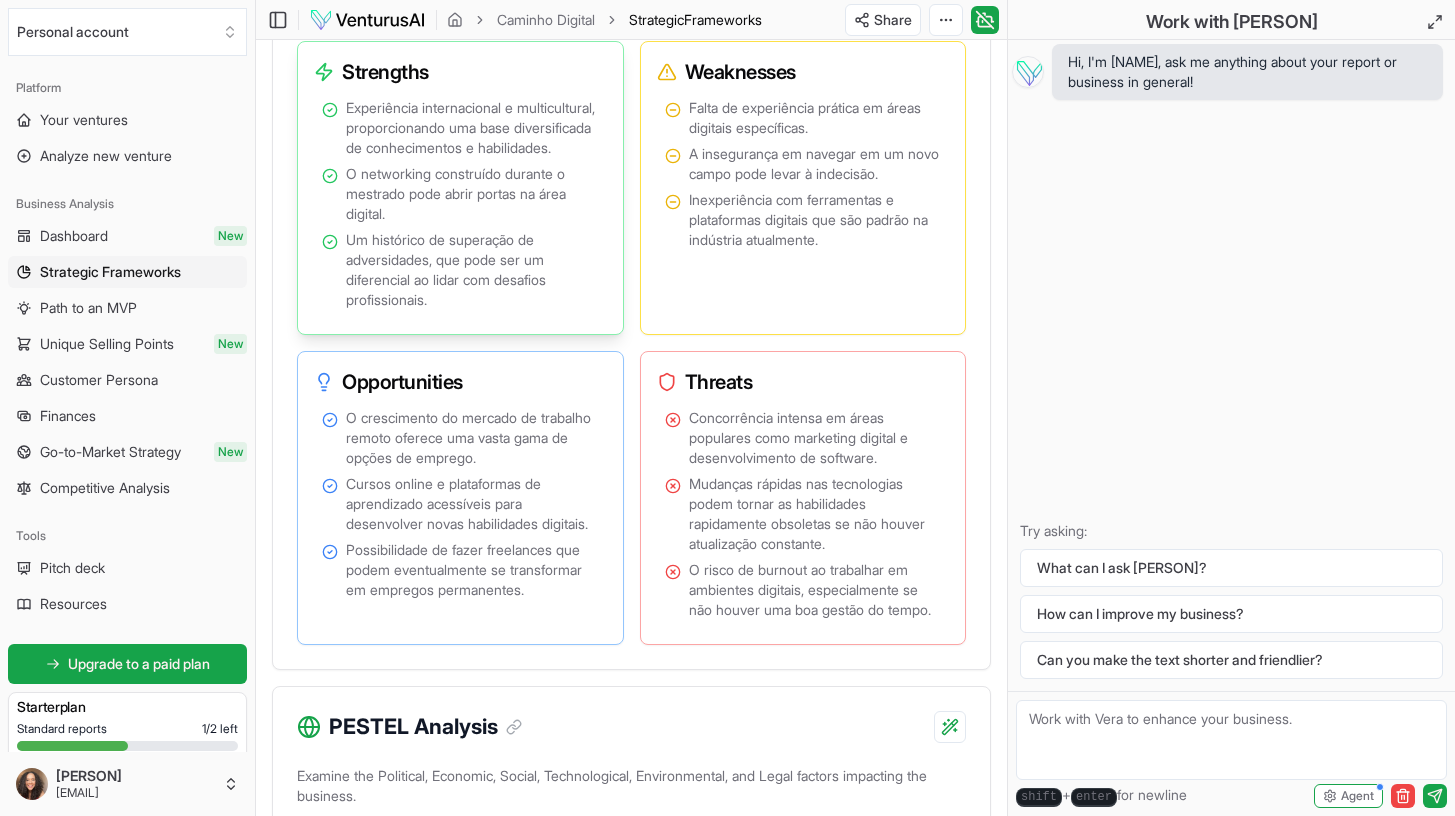 scroll, scrollTop: 1619, scrollLeft: 0, axis: vertical 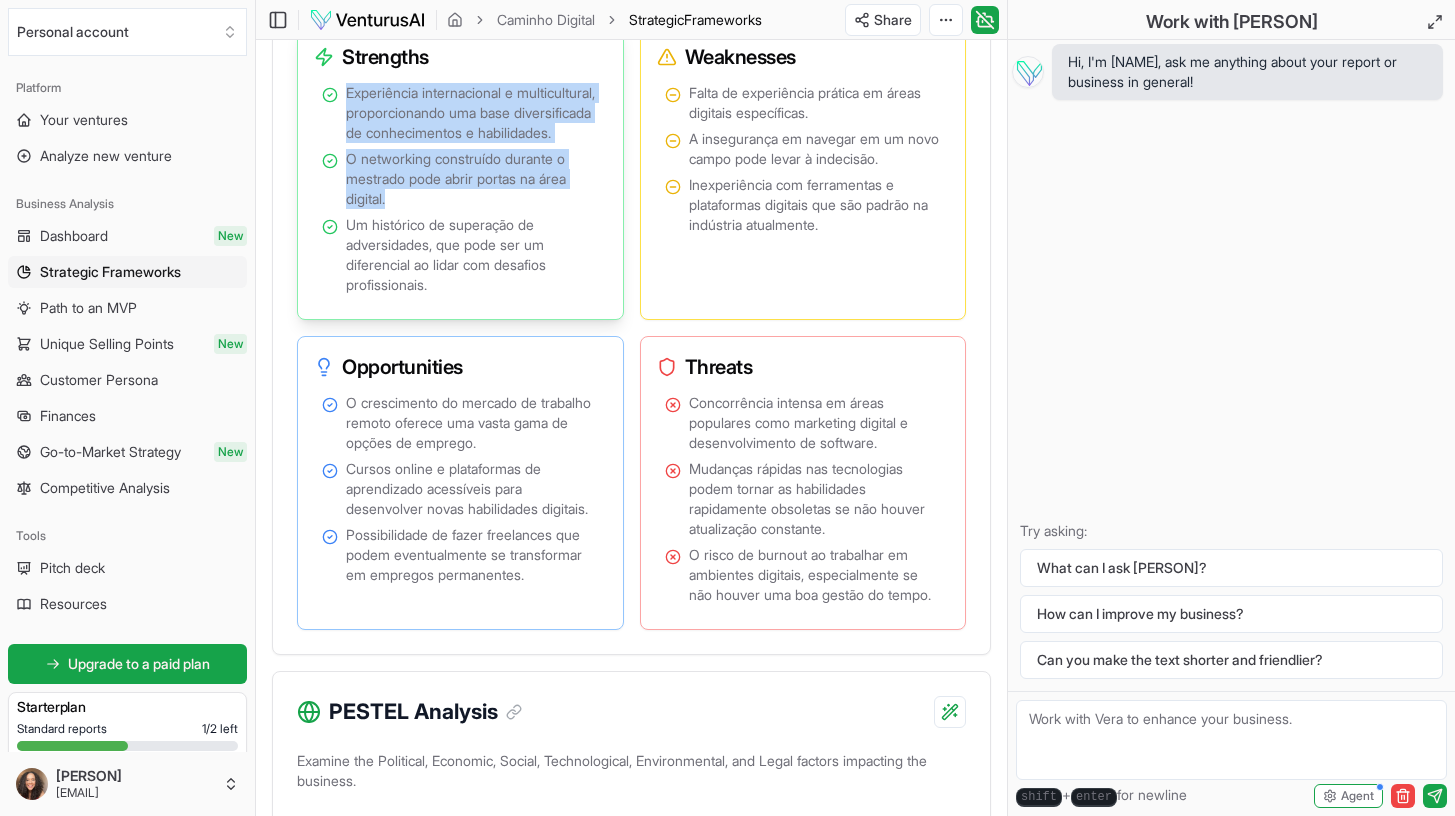 drag, startPoint x: 345, startPoint y: 109, endPoint x: 475, endPoint y: 237, distance: 182.43903 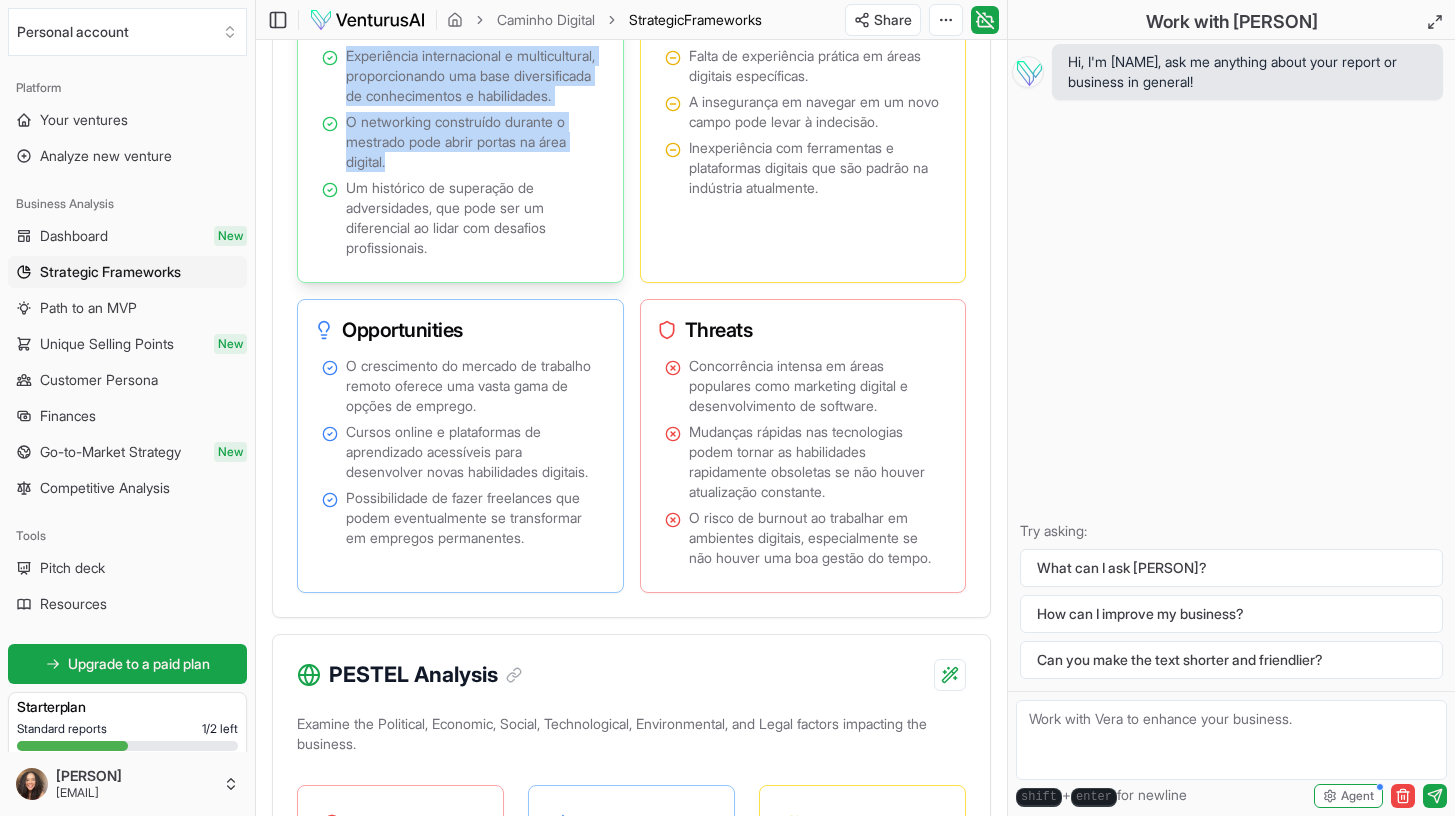 scroll, scrollTop: 1666, scrollLeft: 0, axis: vertical 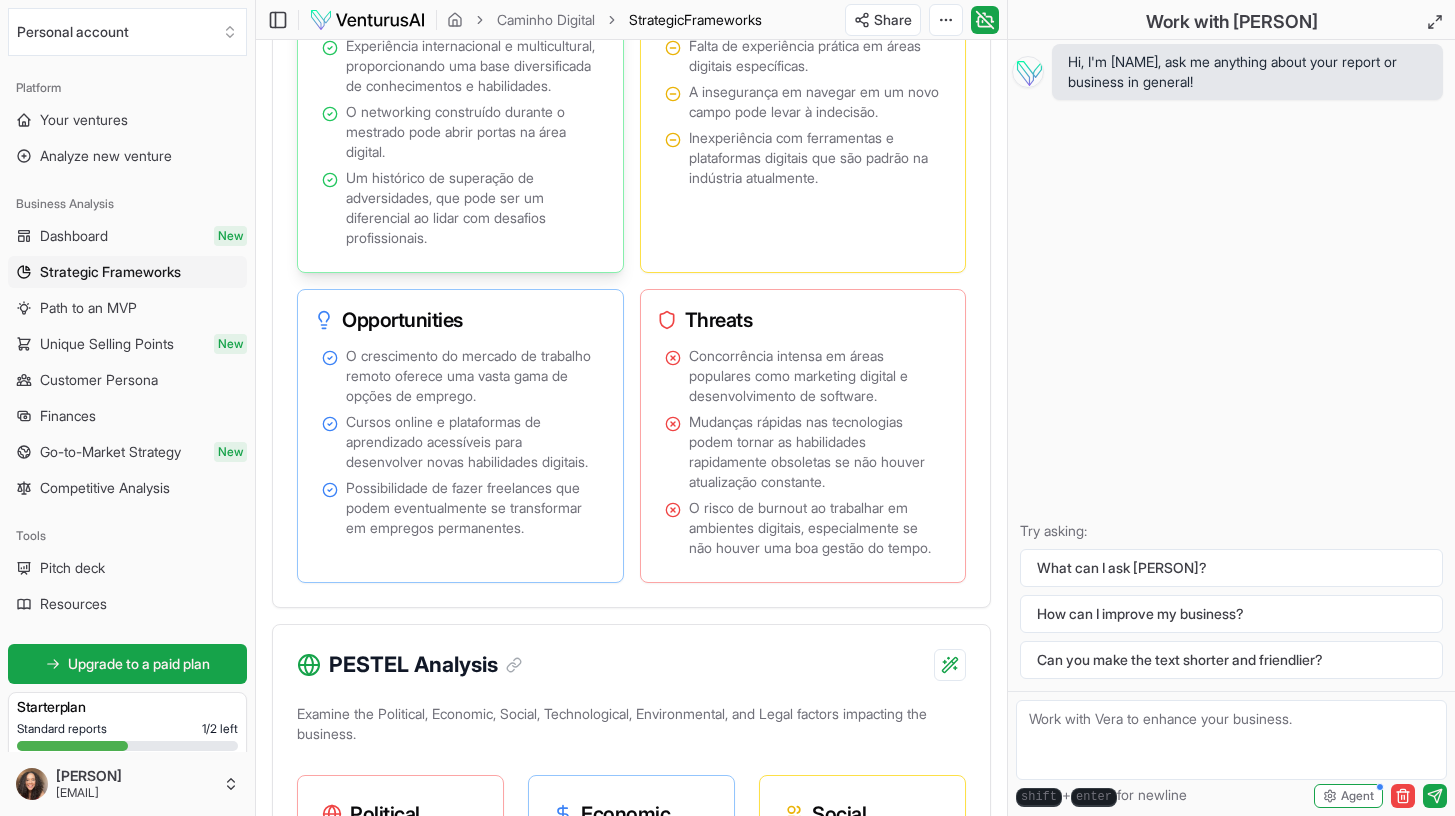 click on "Um histórico de superação de adversidades, que pode ser um diferencial ao lidar com desafios profissionais." at bounding box center (472, 208) 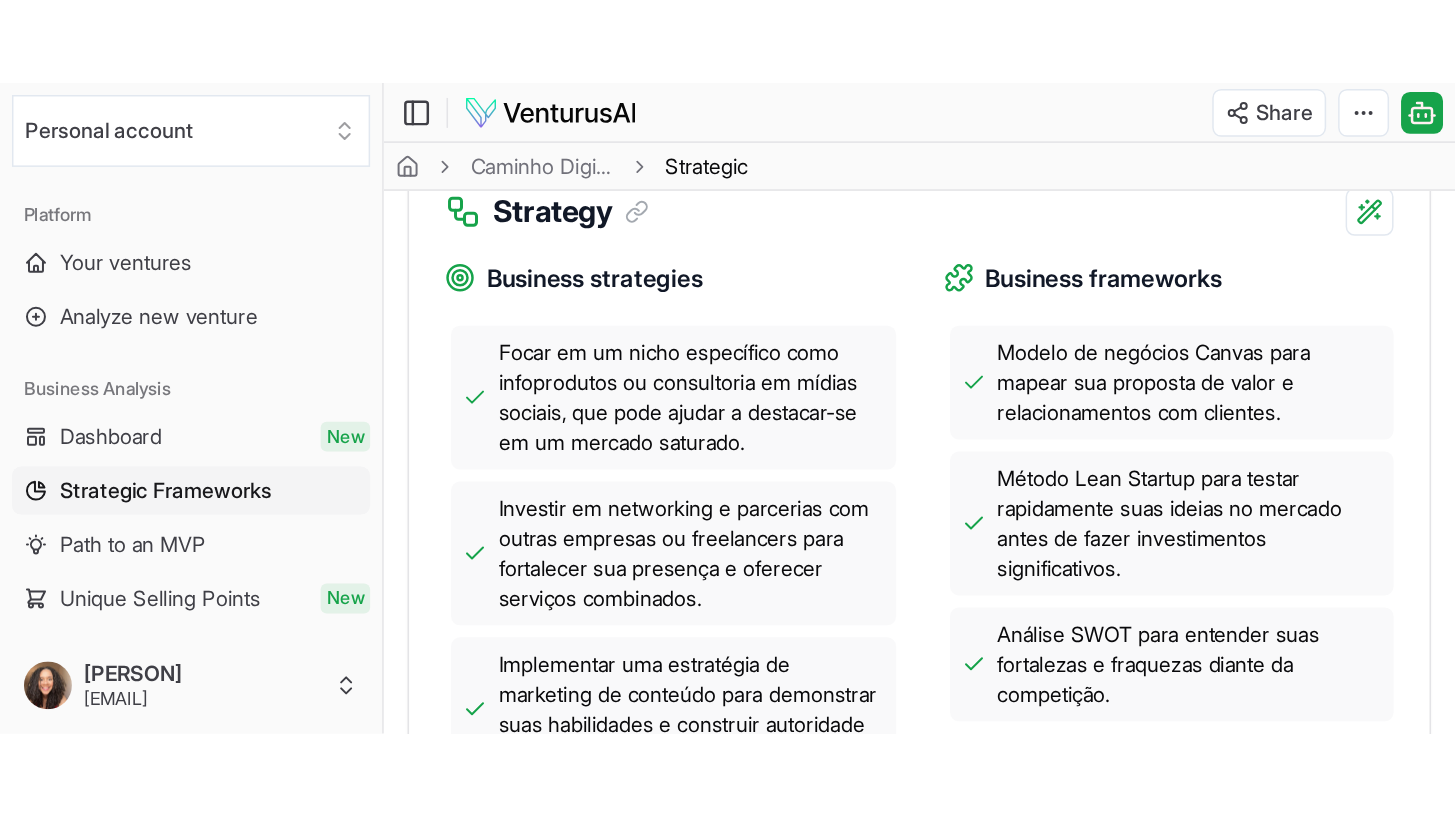 scroll, scrollTop: 672, scrollLeft: 0, axis: vertical 